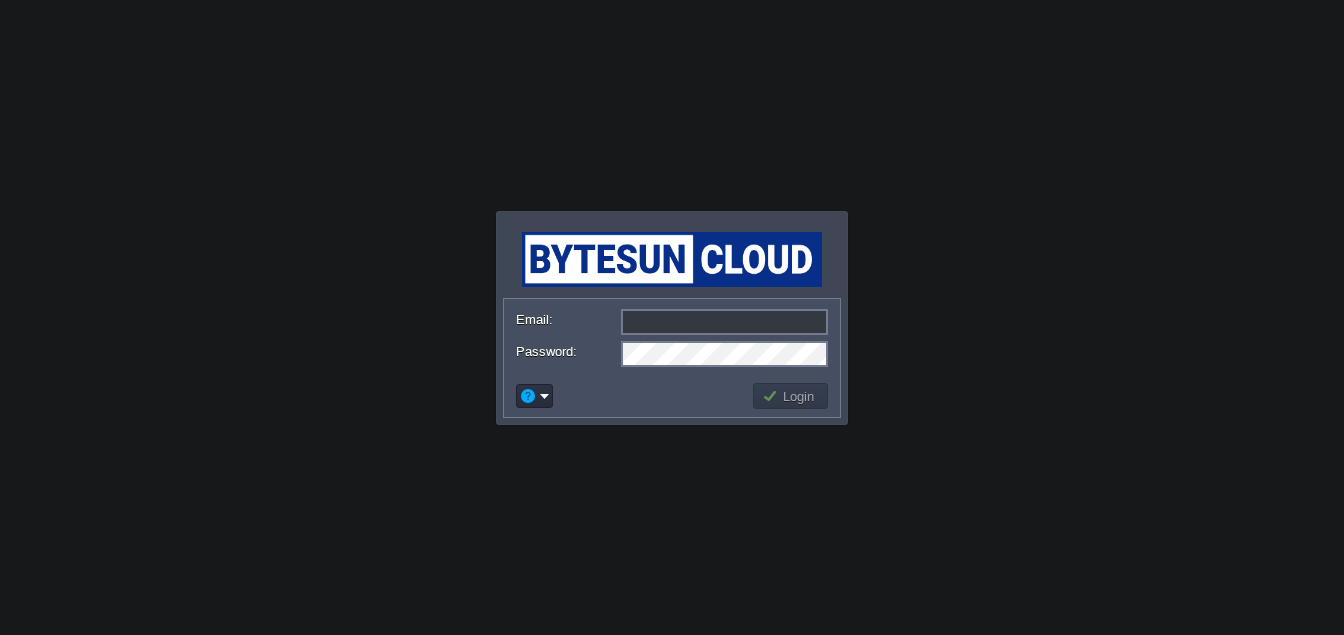 scroll, scrollTop: 0, scrollLeft: 0, axis: both 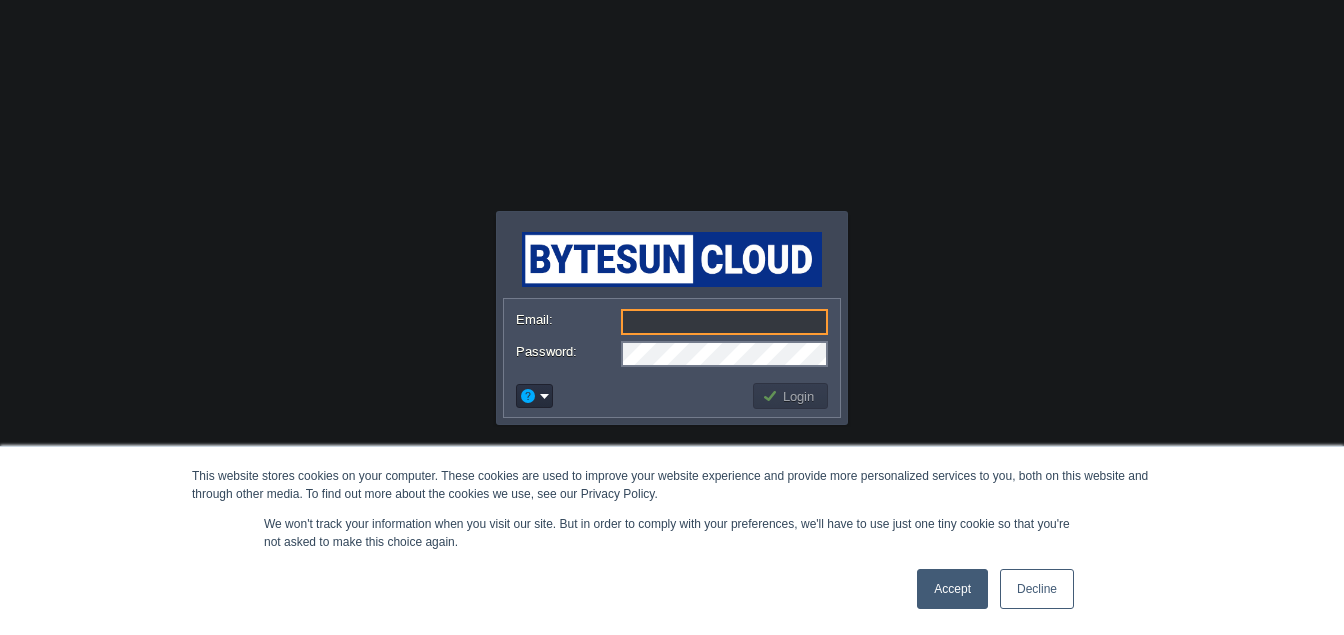 click on "Accept" at bounding box center [952, 589] 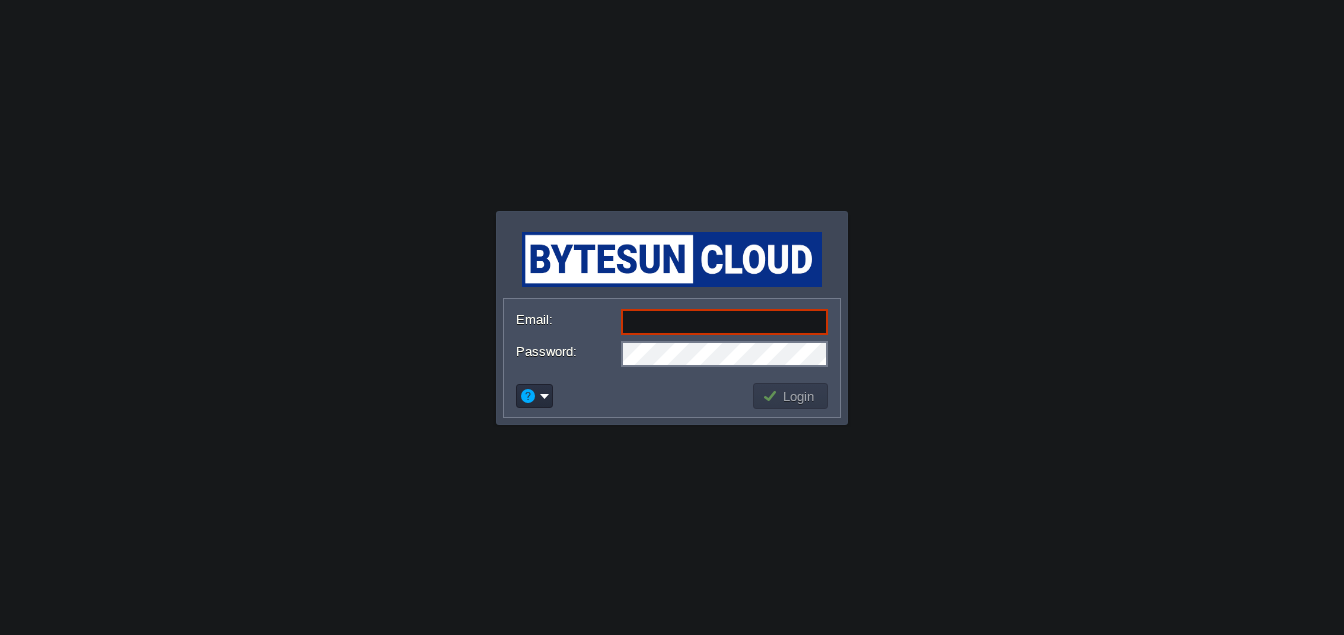 scroll, scrollTop: 0, scrollLeft: 0, axis: both 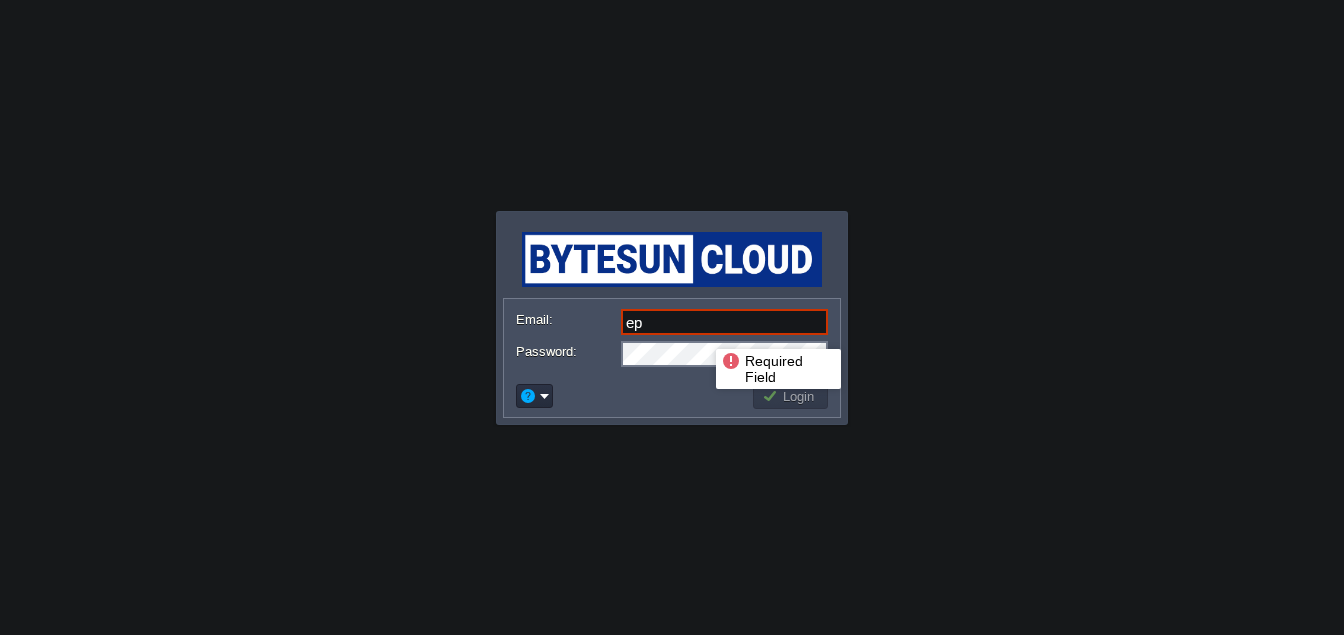 type on "e" 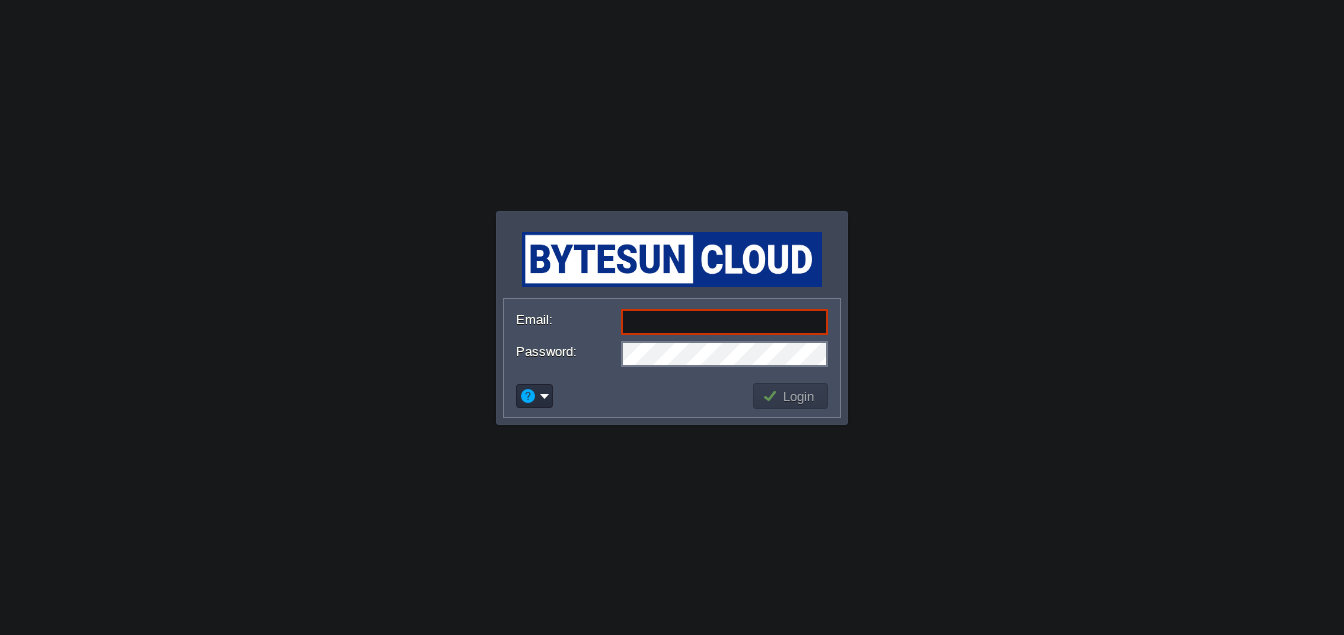 type on "[EMAIL_ADDRESS][PERSON_NAME][DOMAIN_NAME]" 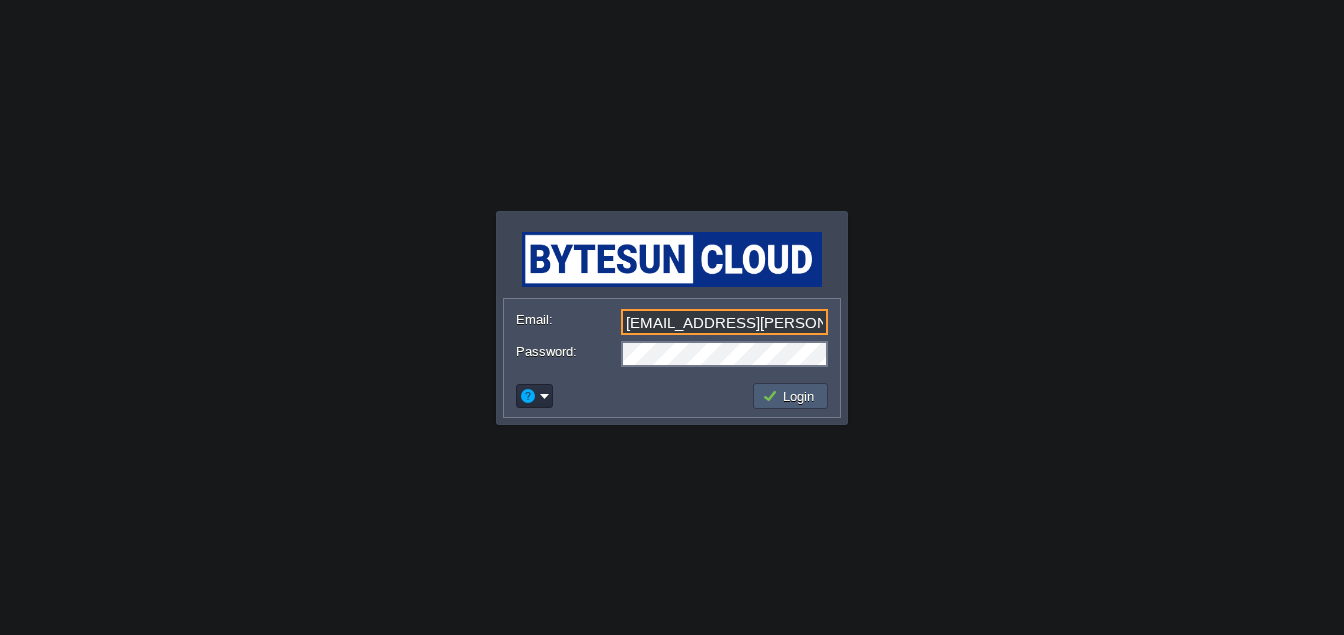click on "Login" at bounding box center (791, 396) 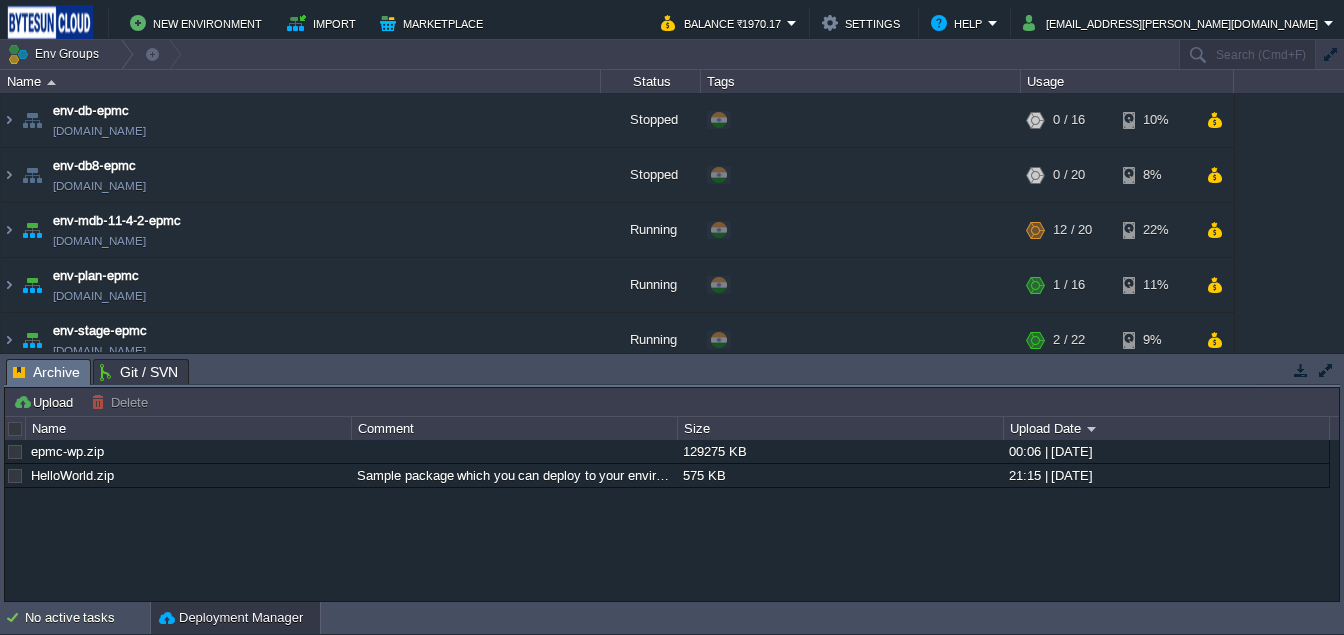 click on "Deployment Manager" at bounding box center (231, 618) 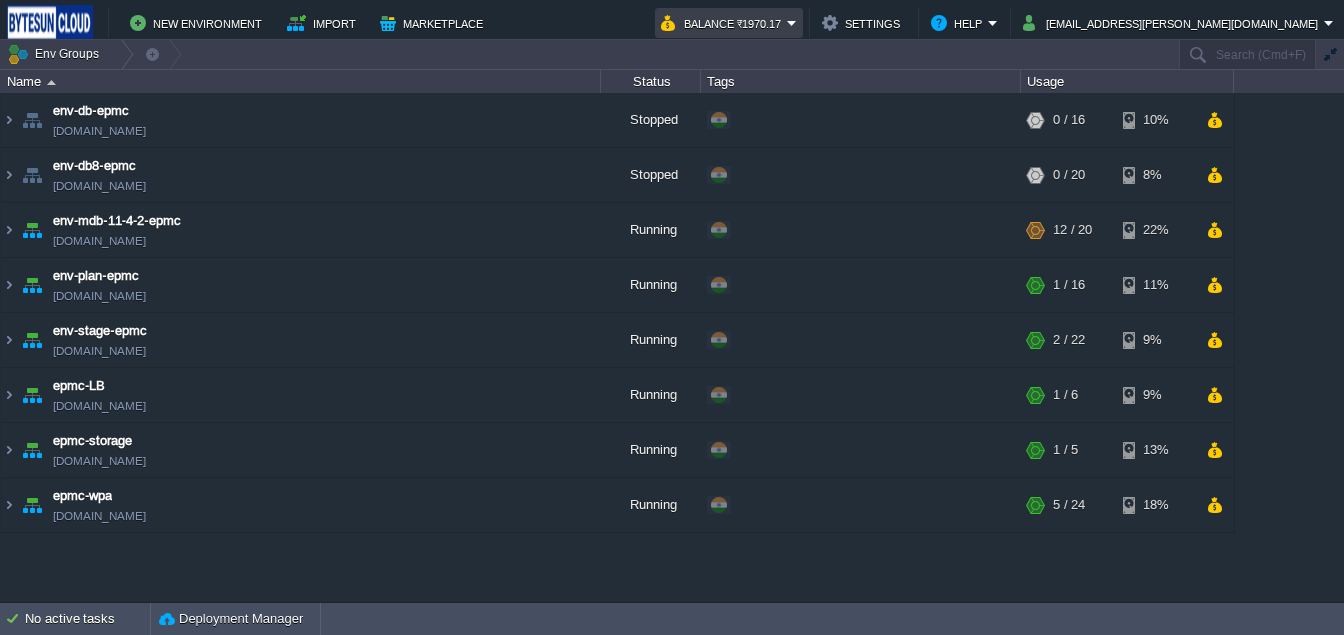 click on "Balance ₹1970.17" at bounding box center (724, 23) 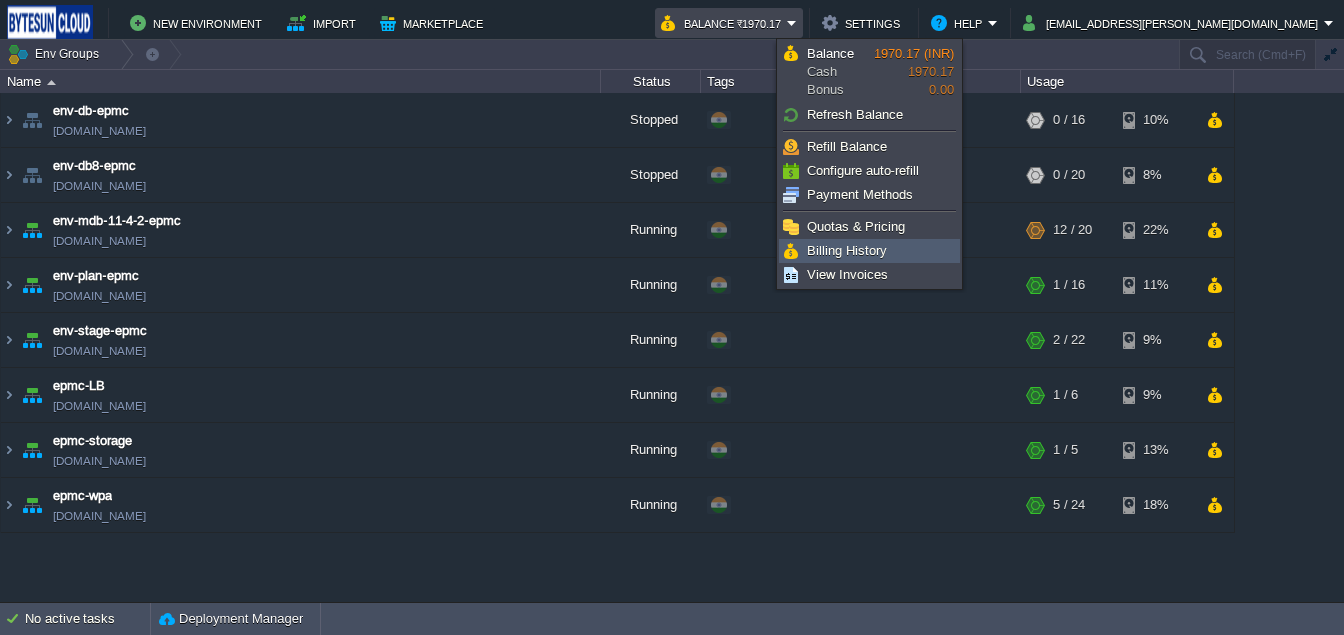 click on "Billing History" at bounding box center (847, 250) 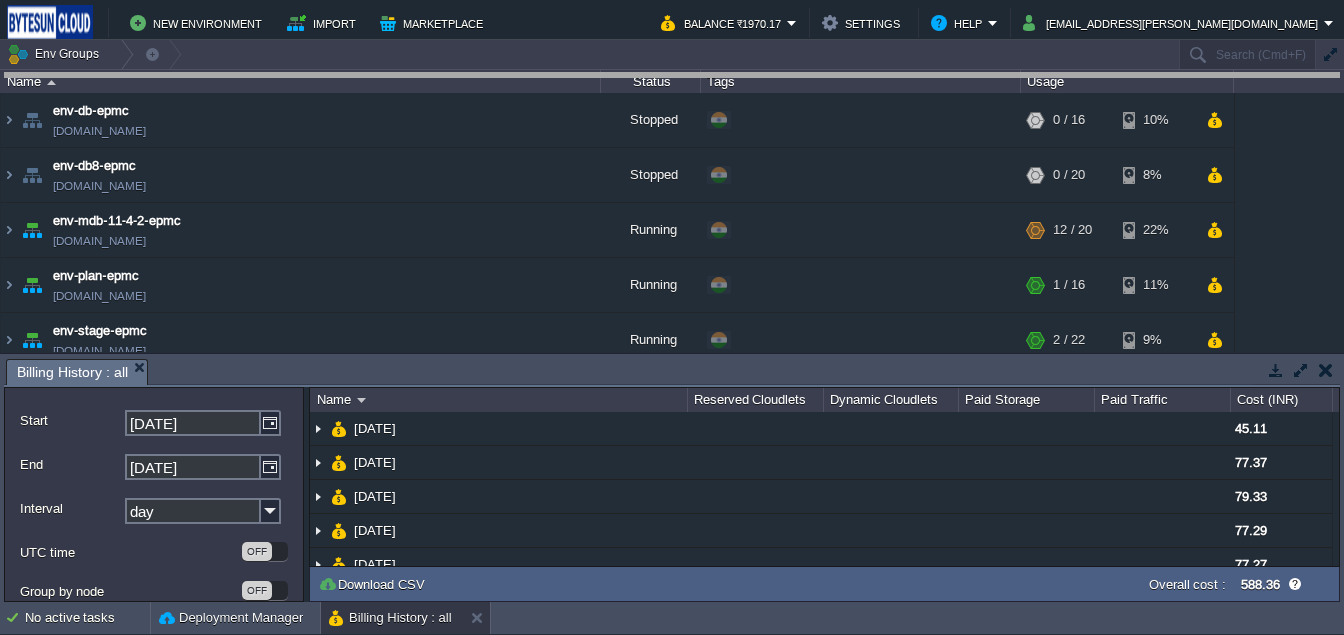 drag, startPoint x: 576, startPoint y: 380, endPoint x: 550, endPoint y: 64, distance: 317.0678 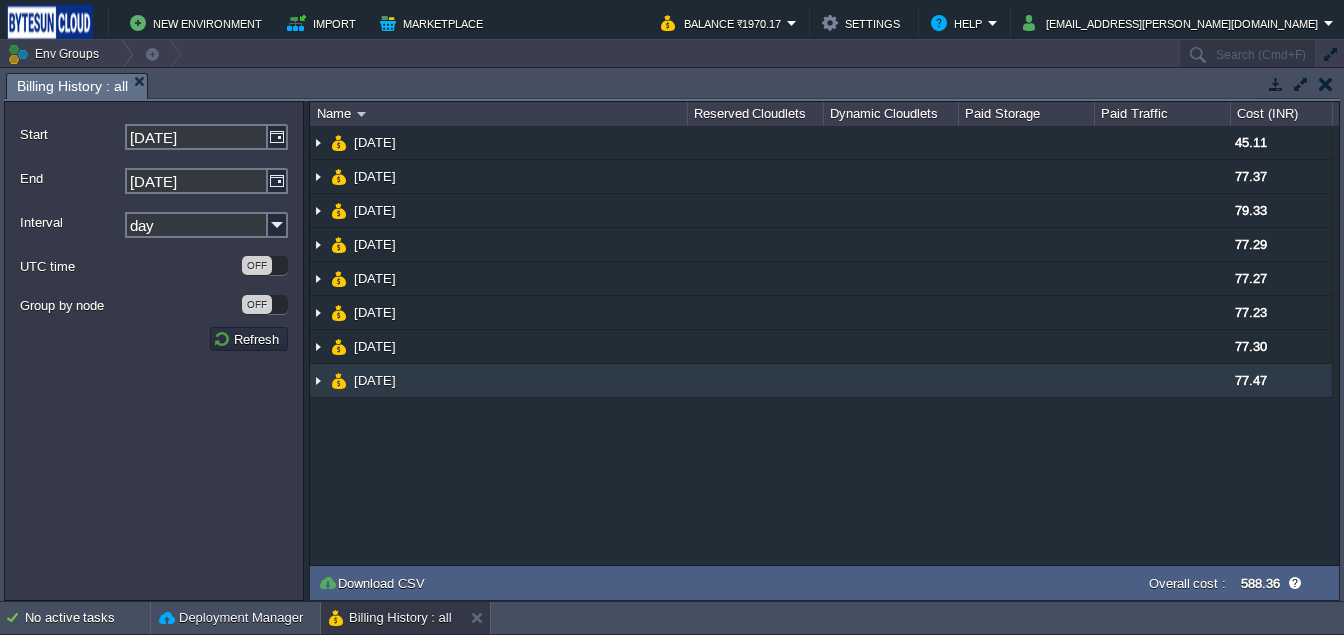 click at bounding box center [318, 380] 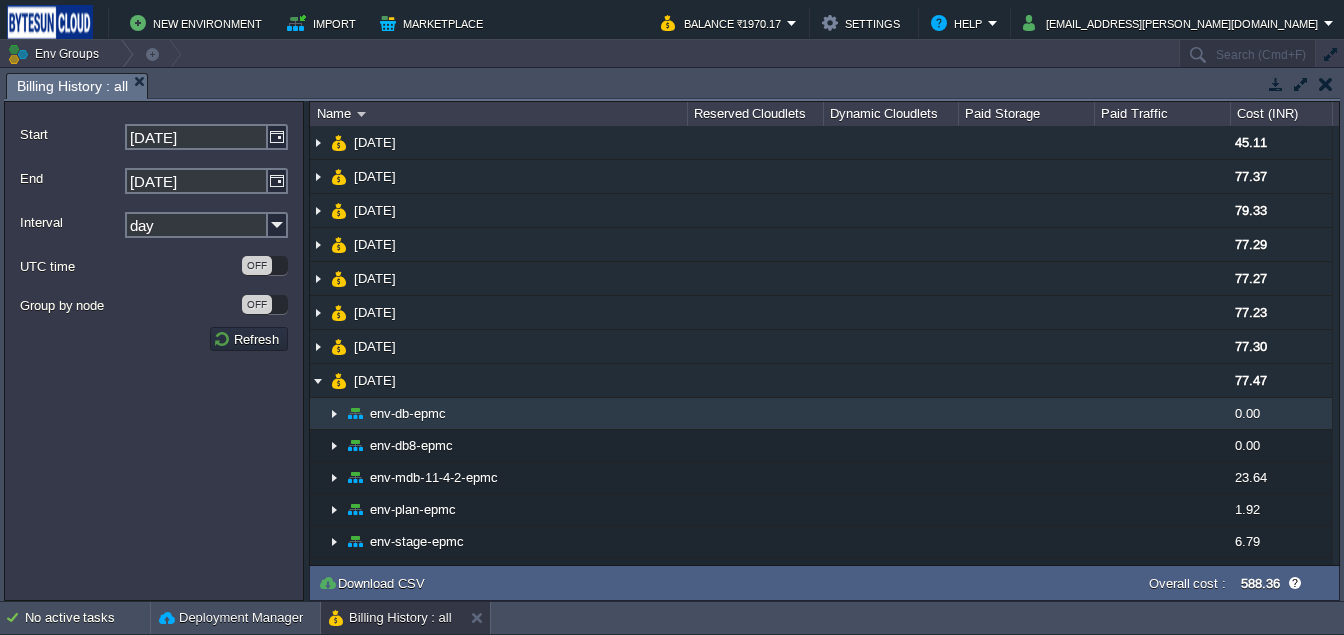 scroll, scrollTop: 96, scrollLeft: 0, axis: vertical 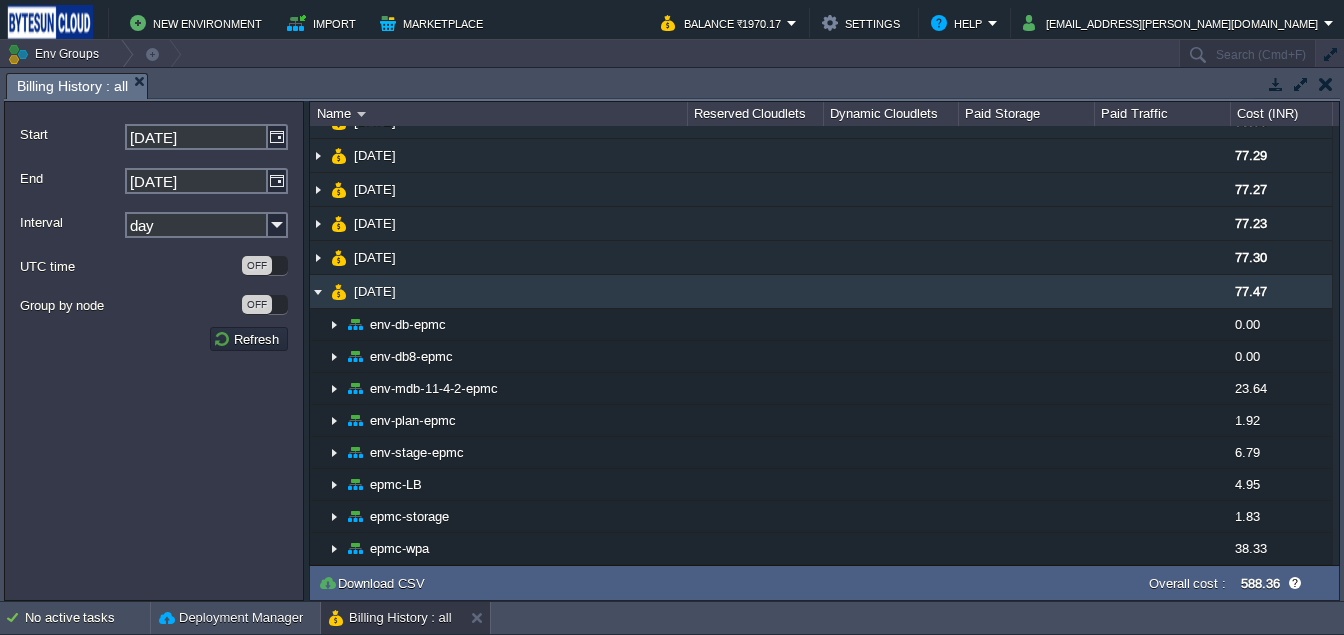 click at bounding box center (339, 291) 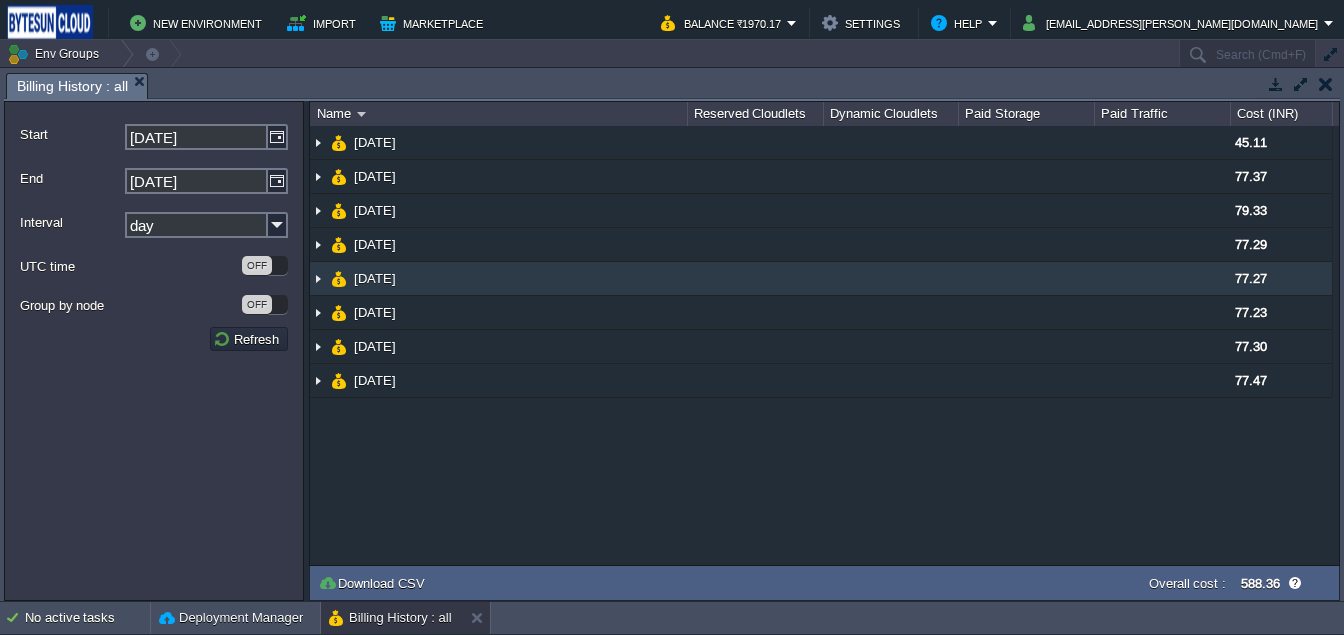 scroll, scrollTop: 0, scrollLeft: 0, axis: both 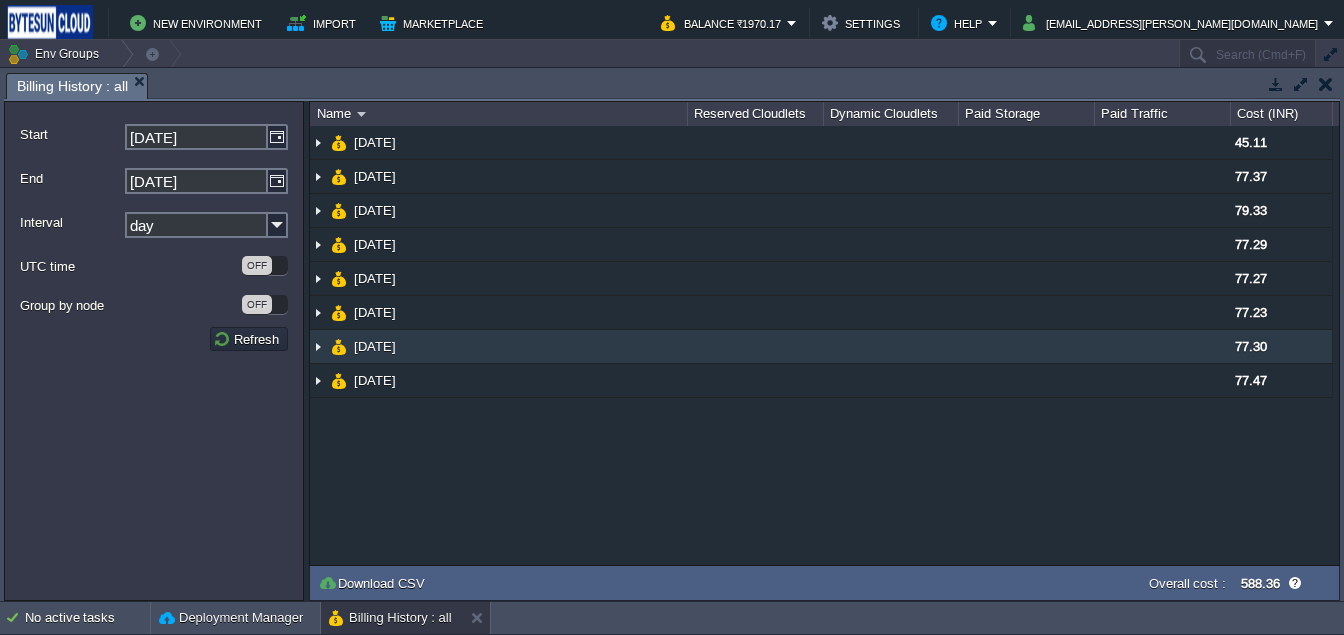 click at bounding box center (318, 346) 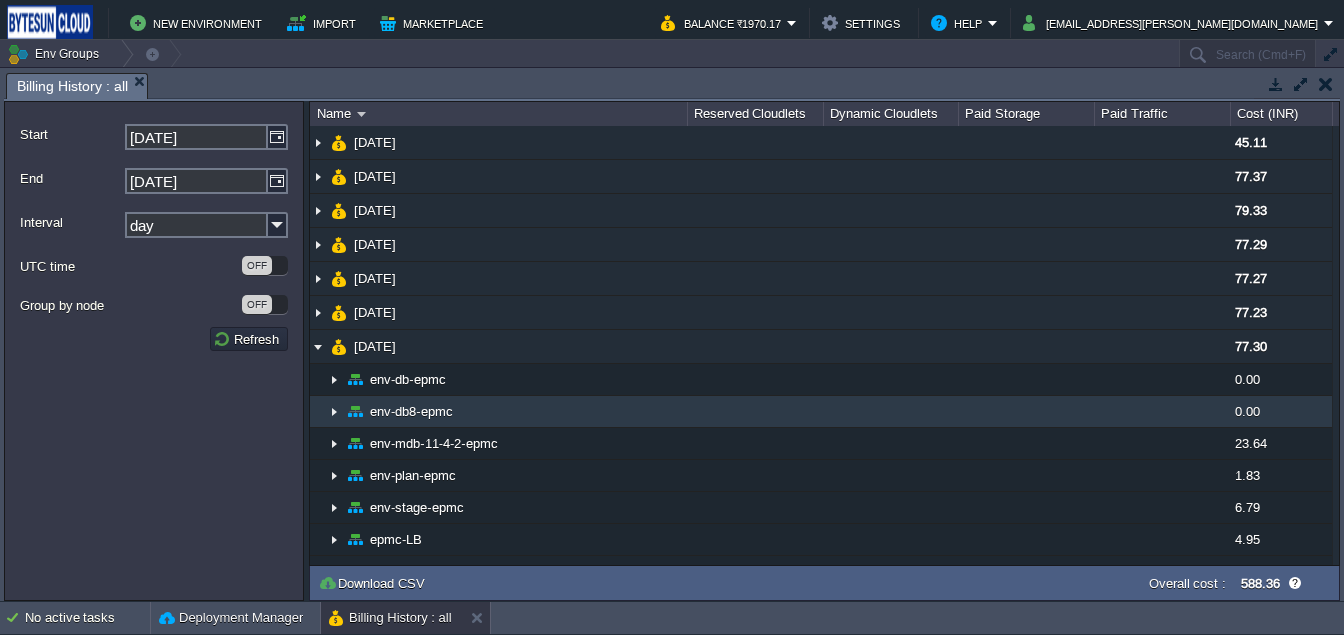 scroll, scrollTop: 96, scrollLeft: 0, axis: vertical 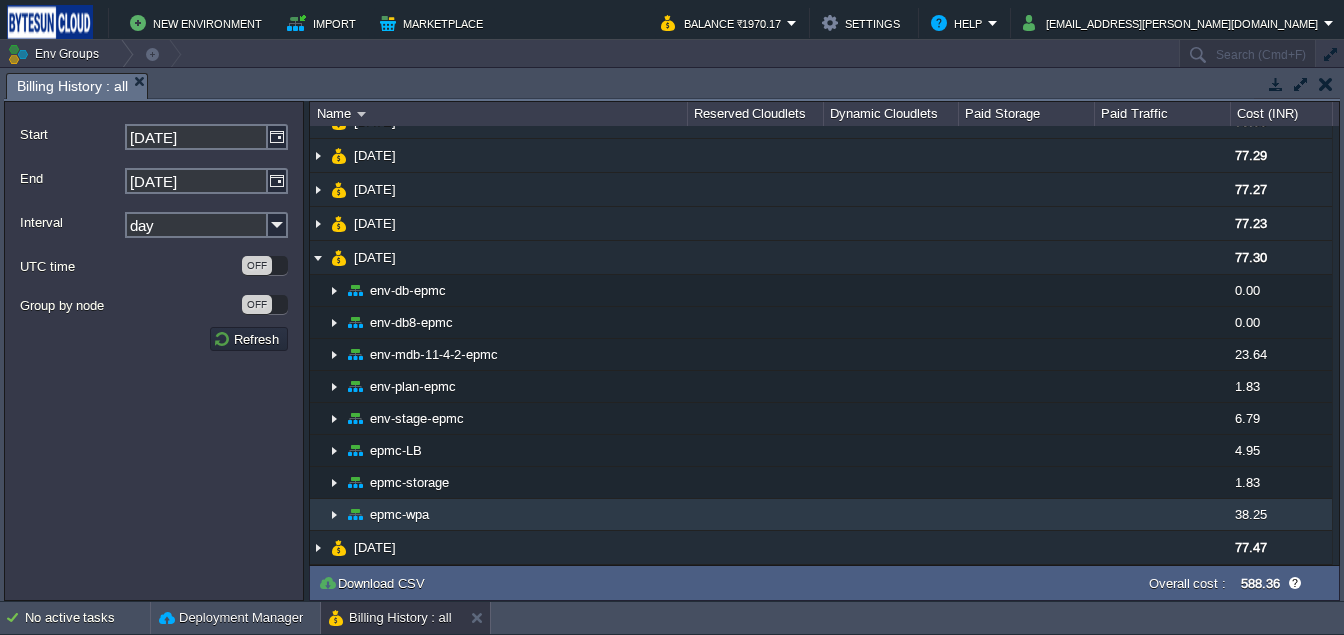 click at bounding box center [334, 514] 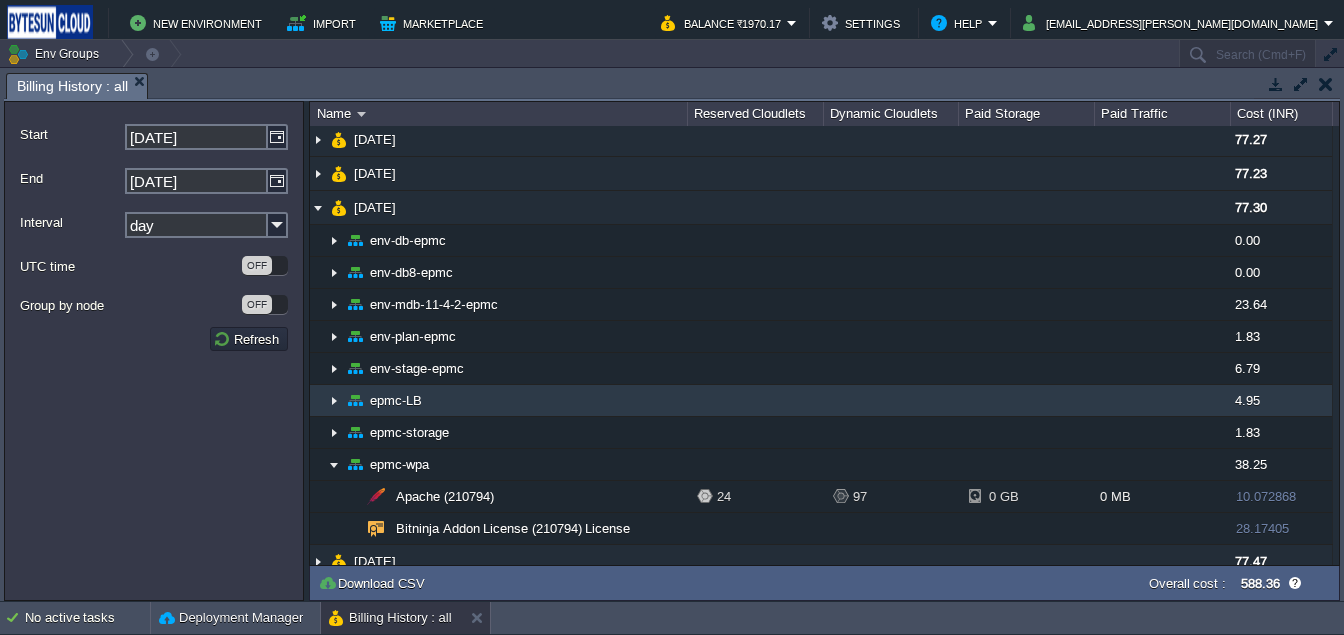 scroll, scrollTop: 160, scrollLeft: 0, axis: vertical 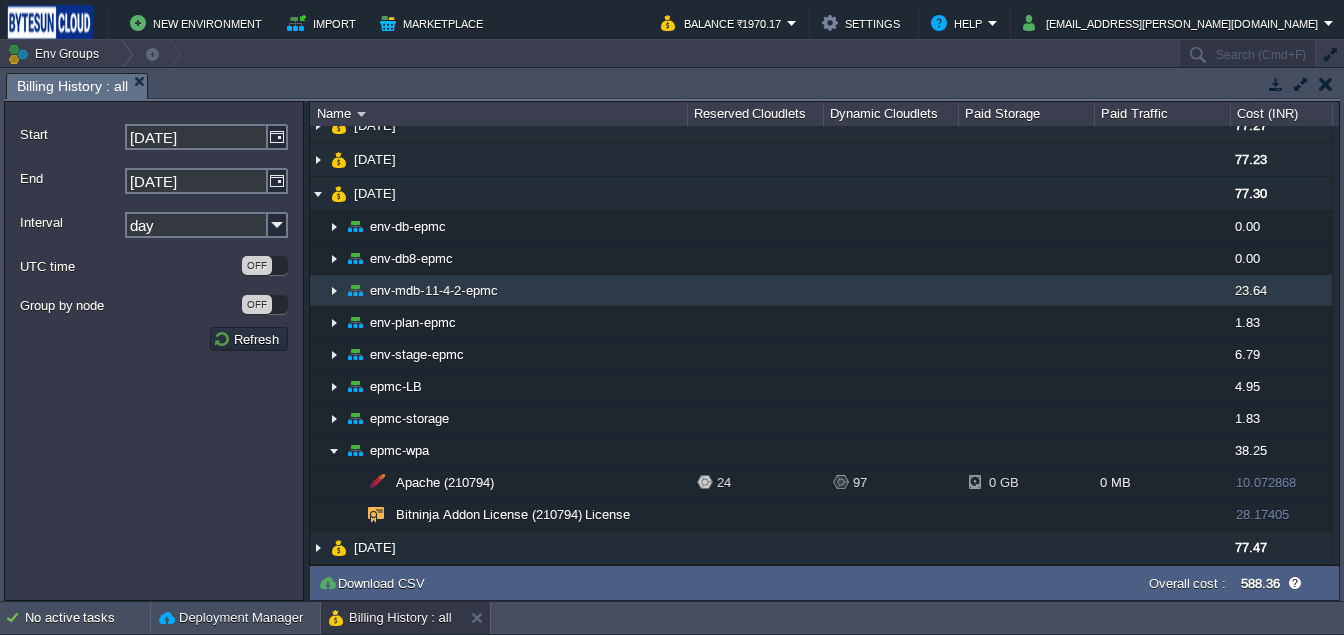 click at bounding box center (334, 290) 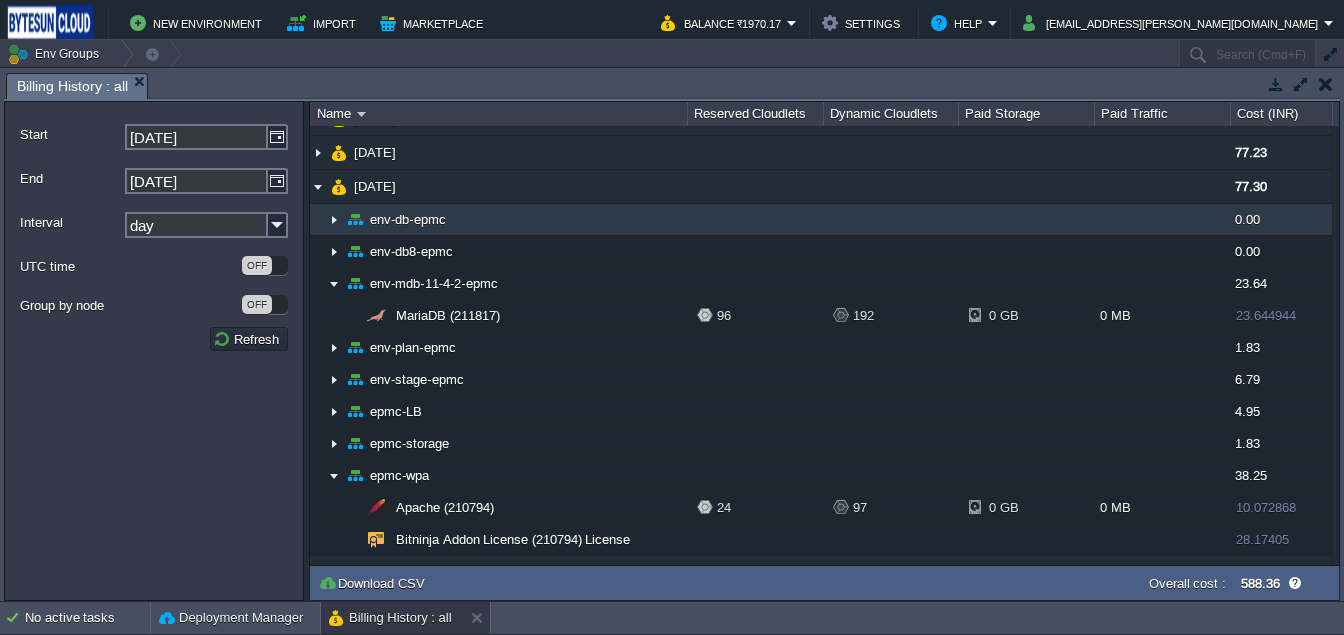 click at bounding box center [334, 219] 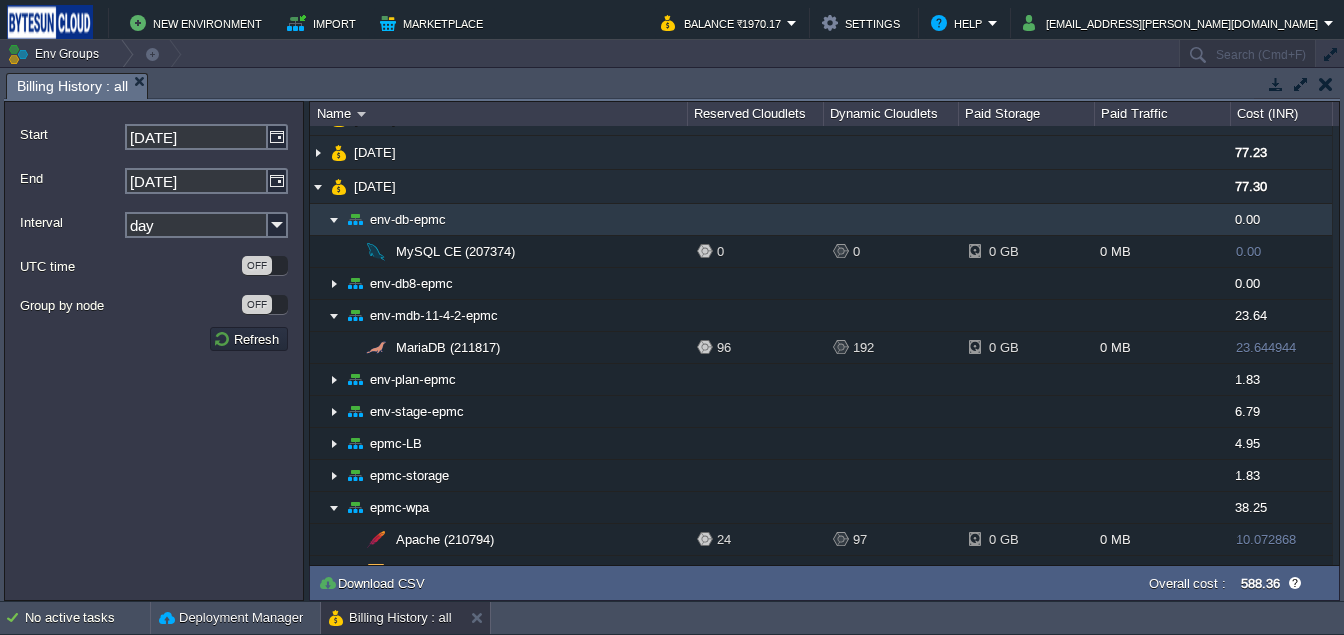 click at bounding box center (334, 219) 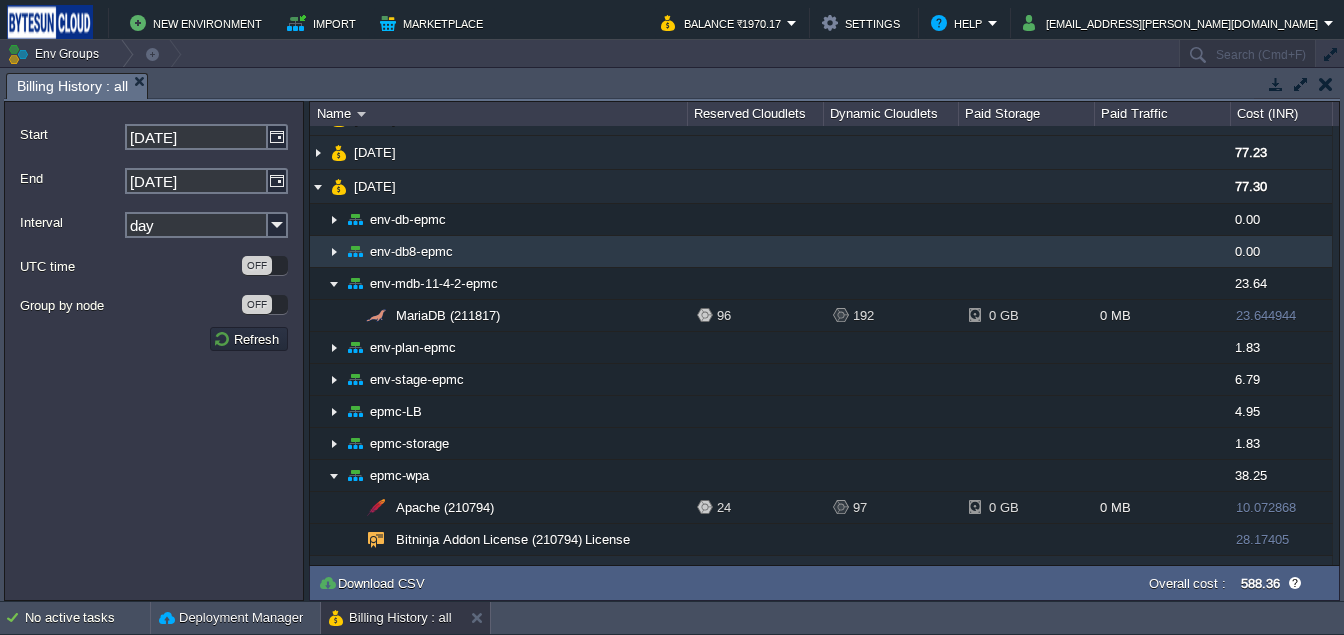 click on "env-db8-epmc" at bounding box center (498, 252) 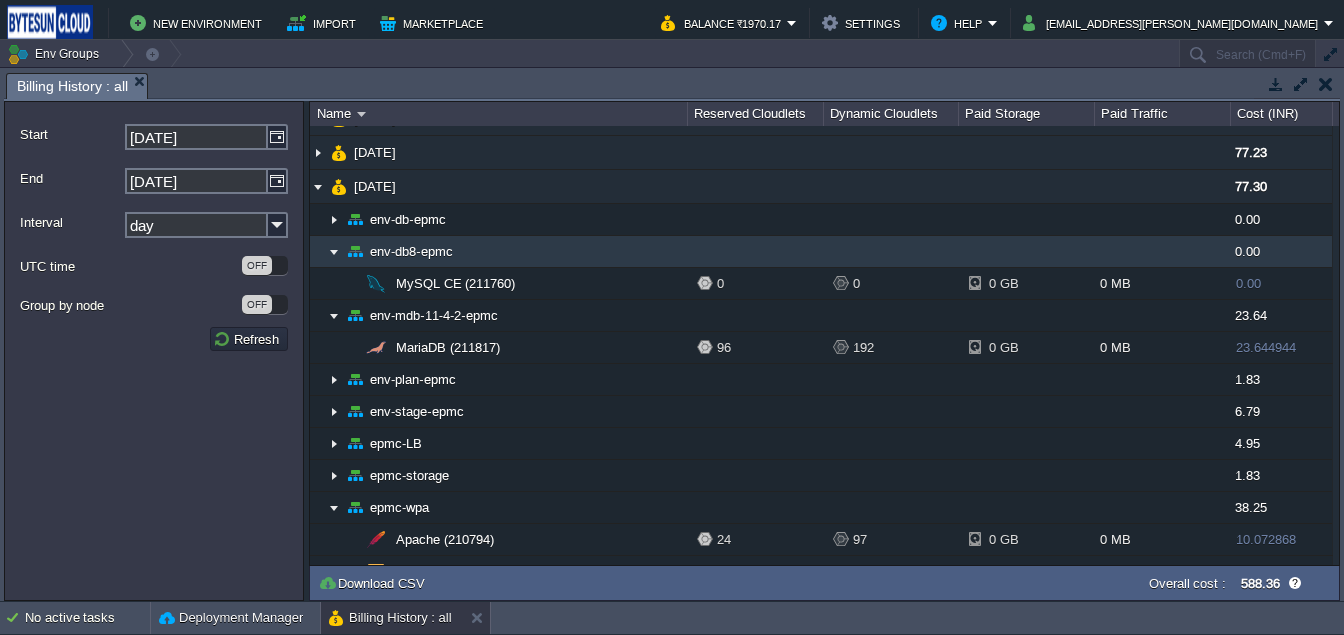 click on "env-db8-epmc" at bounding box center (498, 252) 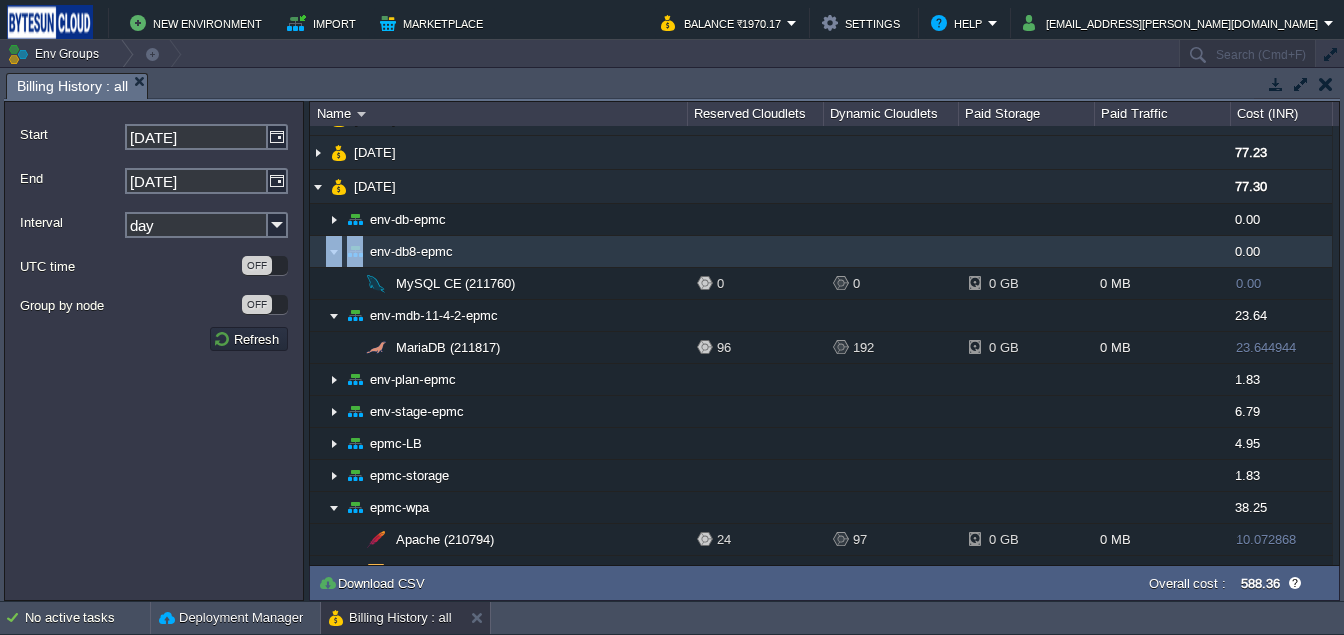 click at bounding box center [334, 251] 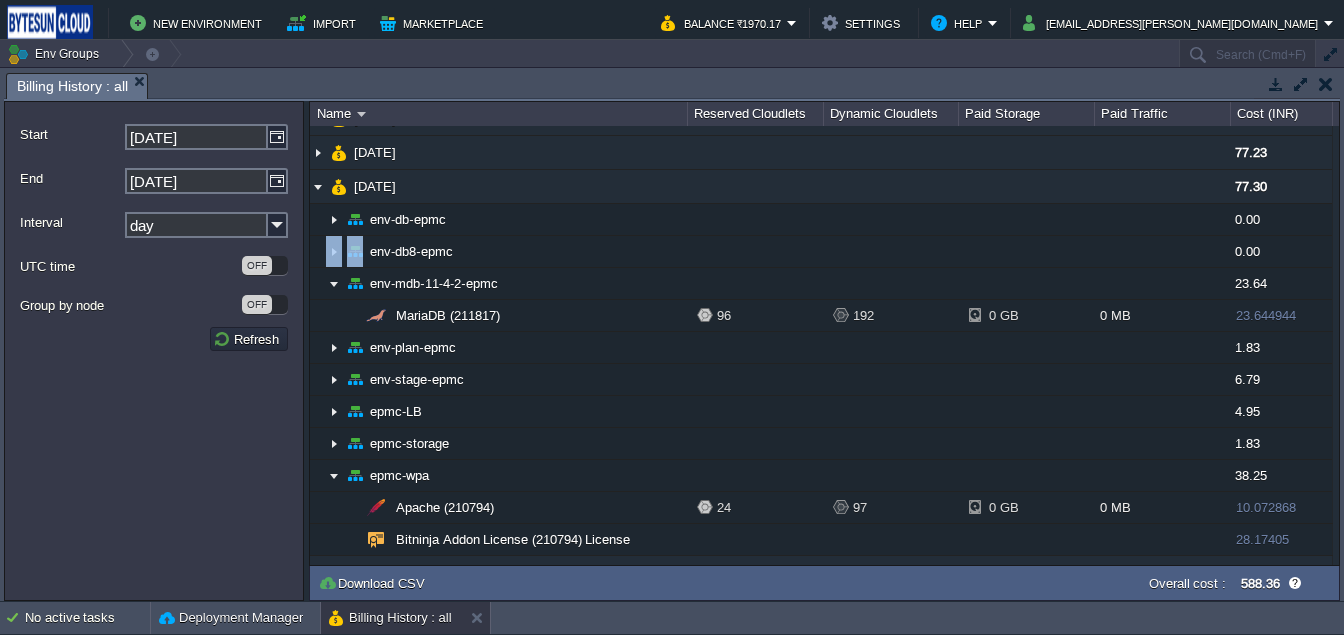 click on "Start [DATE] End [DATE] Interval day UTC time OFF Group by node OFF Refresh" at bounding box center [154, 351] 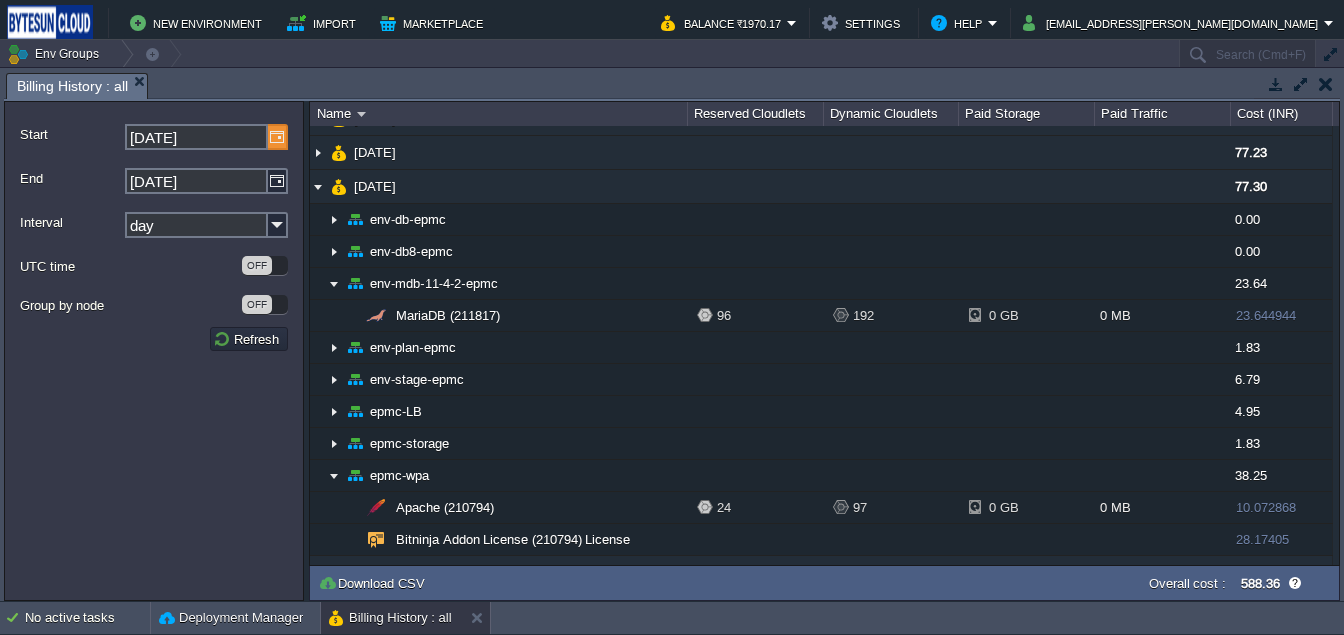 click at bounding box center [278, 137] 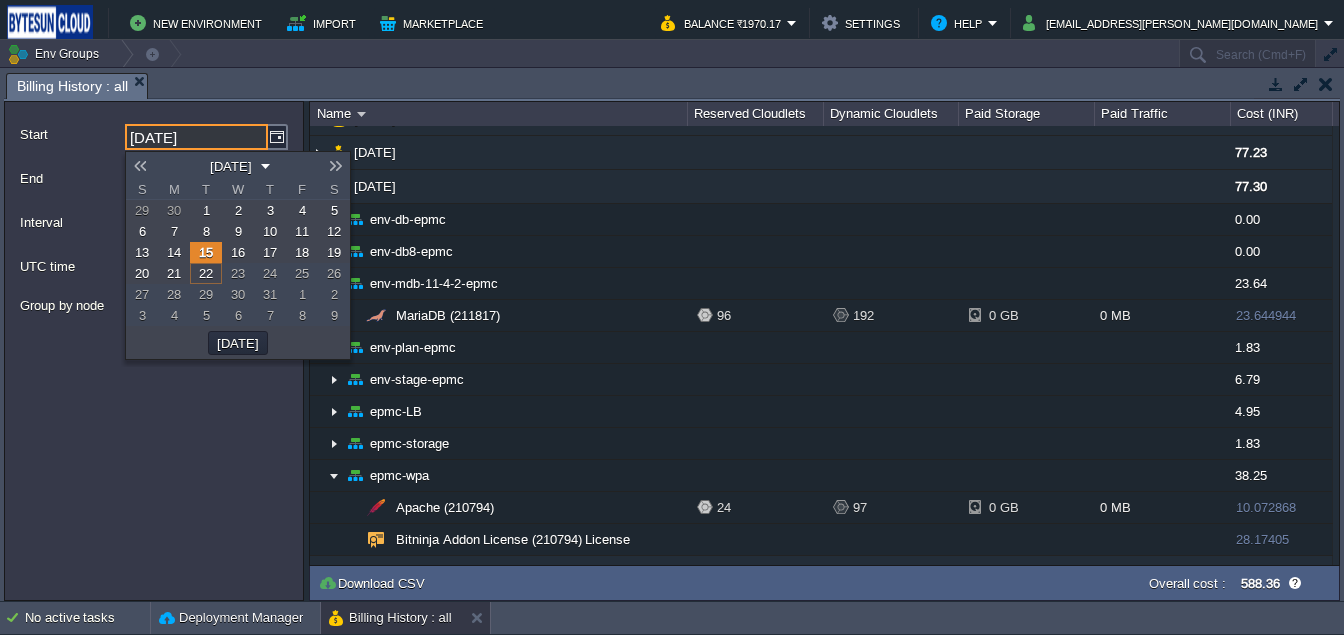 click on "1" at bounding box center [206, 210] 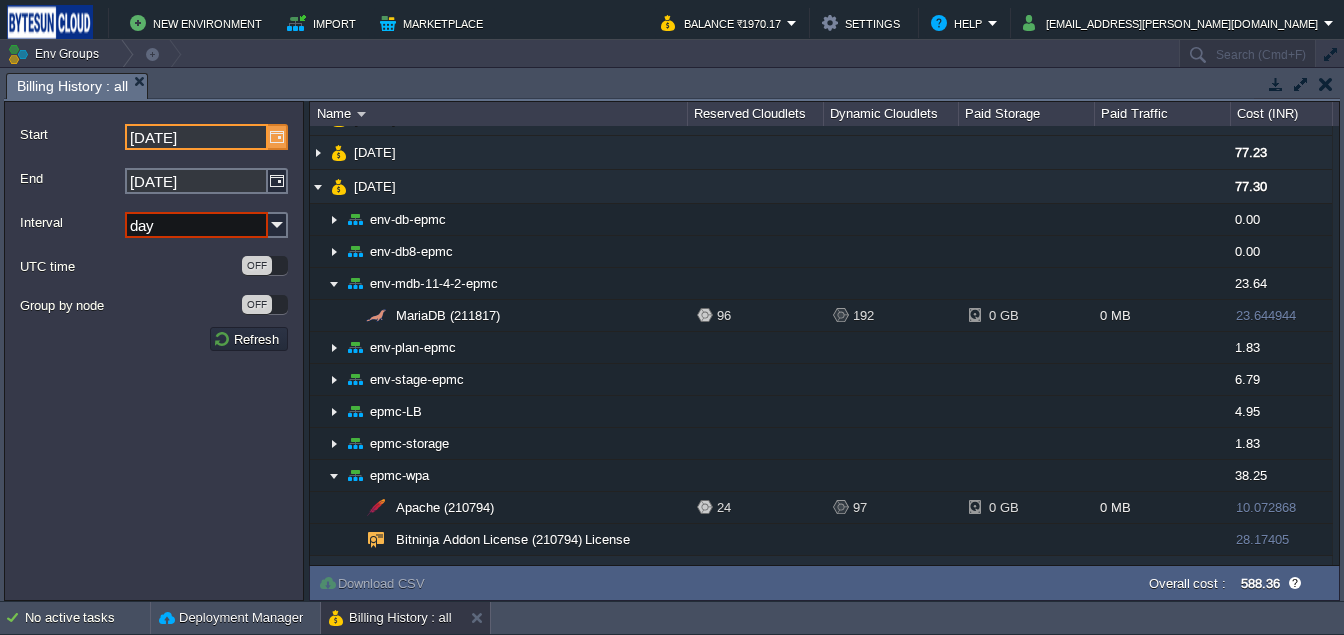 click at bounding box center [278, 137] 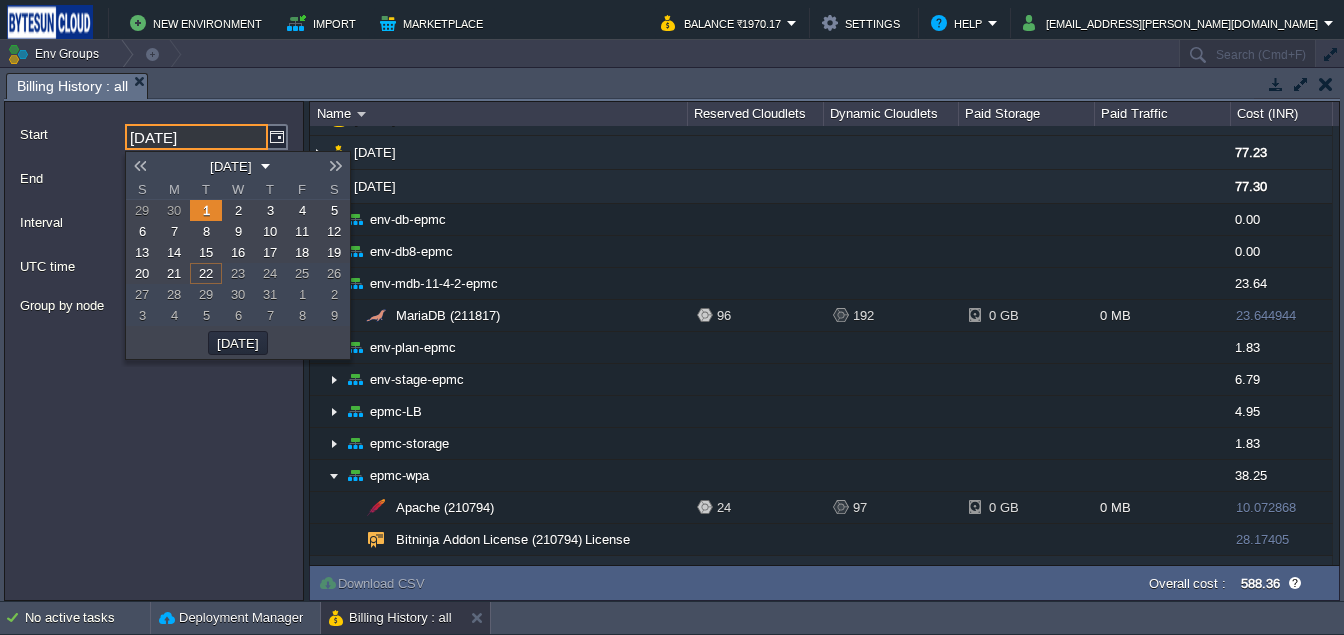 click on "4" at bounding box center (302, 210) 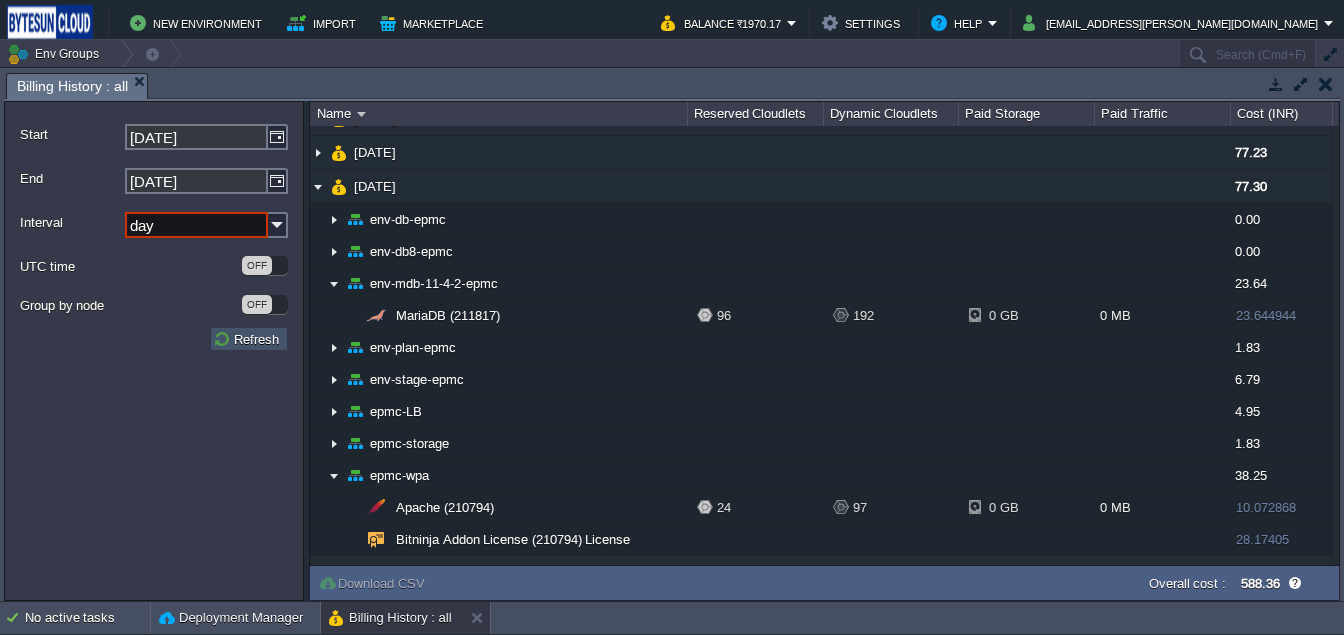 click on "Refresh" at bounding box center (249, 339) 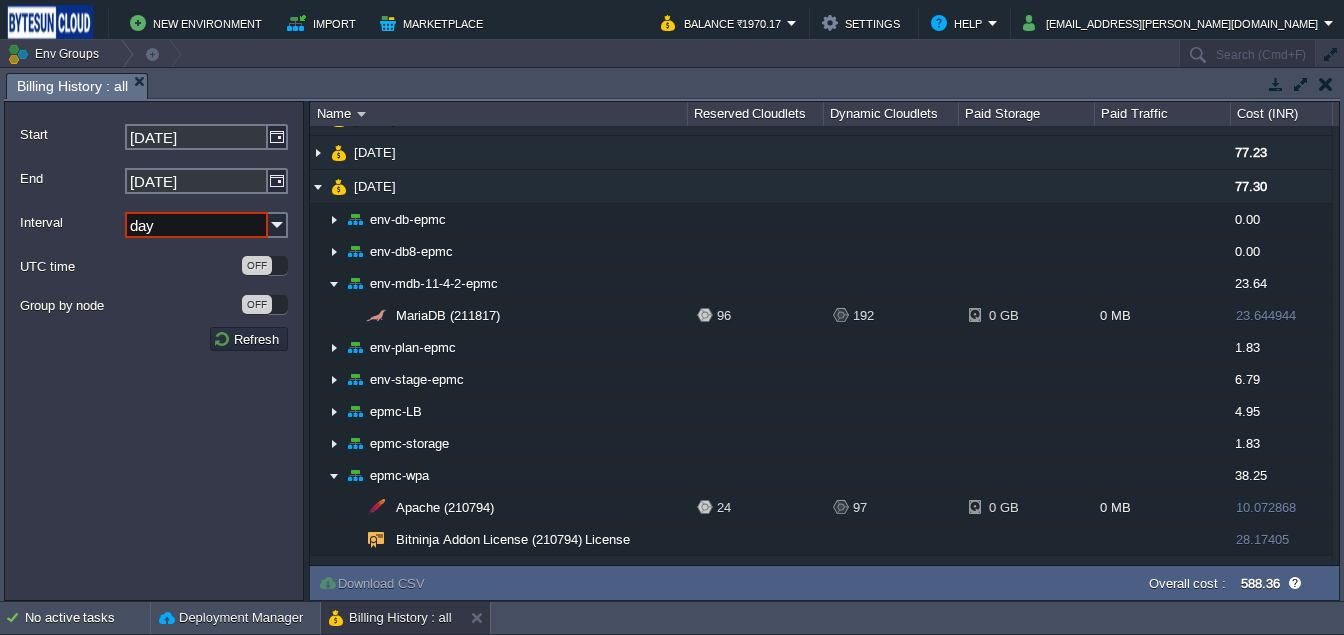click on "Start [DATE] End [DATE] Interval day UTC time OFF Group by node OFF Refresh" at bounding box center [154, 351] 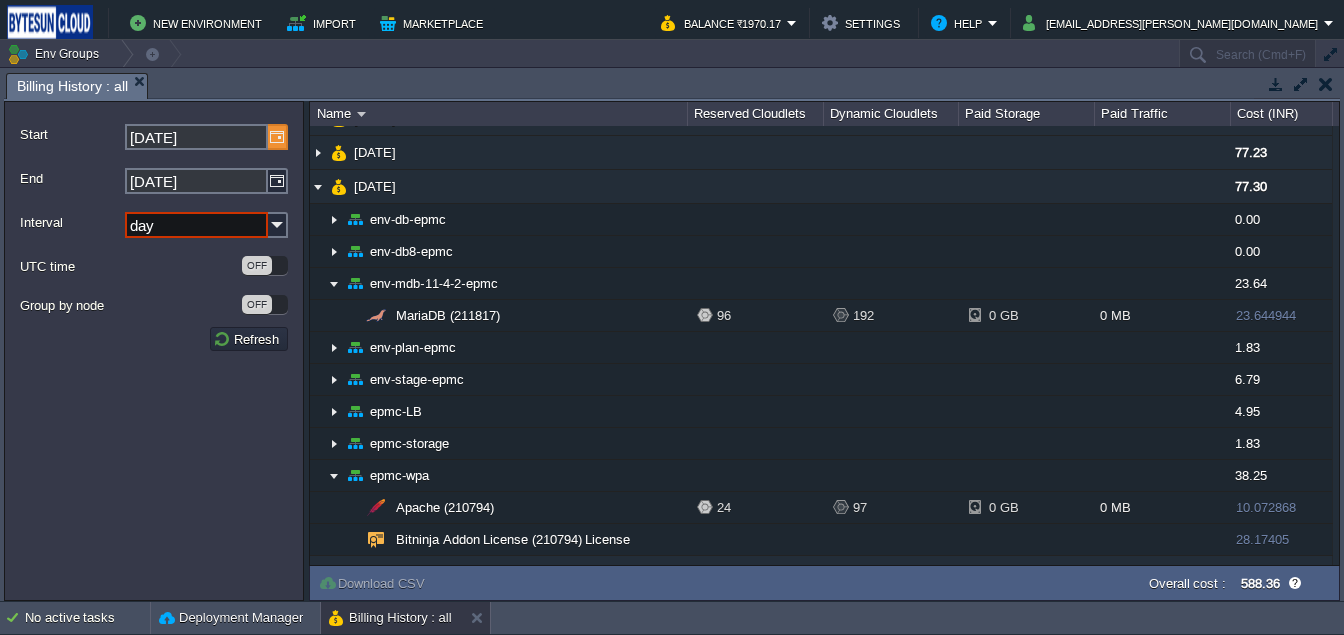 click at bounding box center [278, 137] 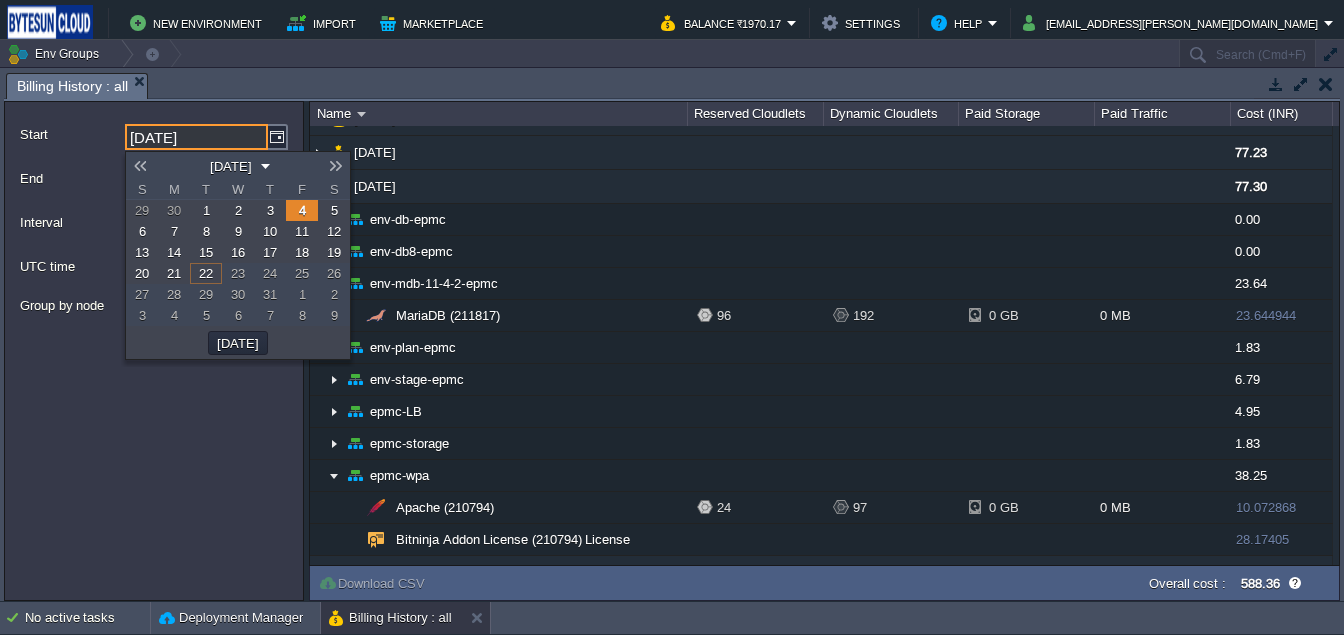 click on "7" at bounding box center (174, 231) 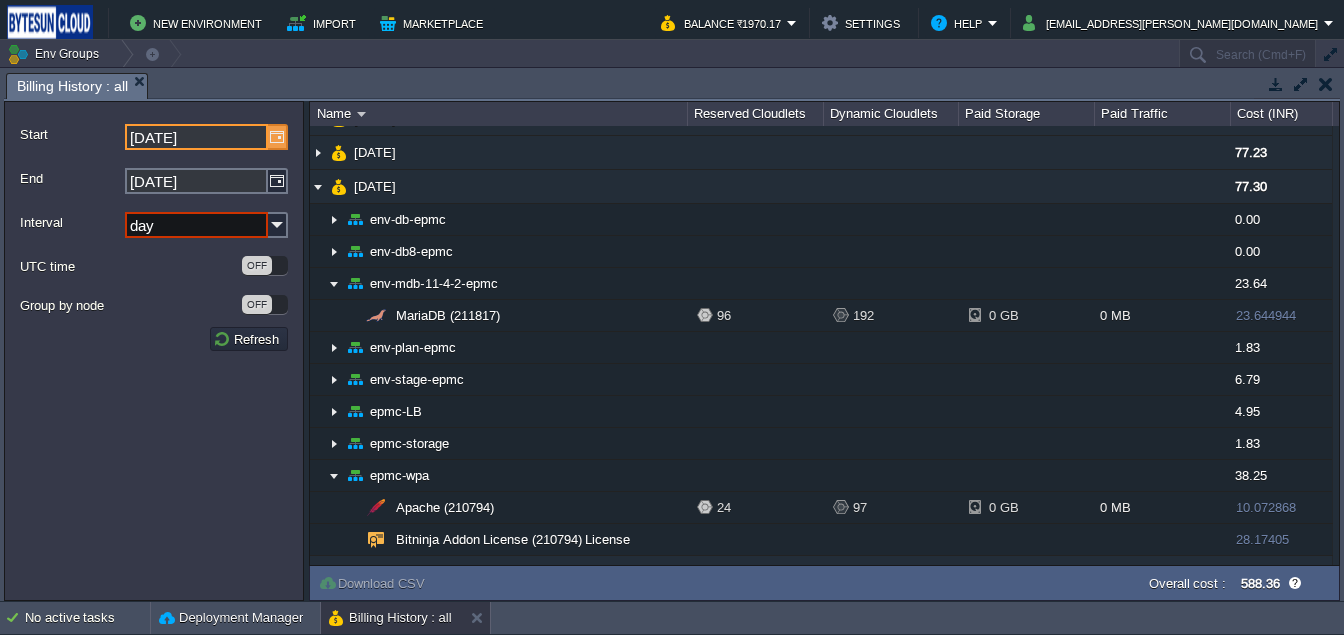 click at bounding box center [278, 137] 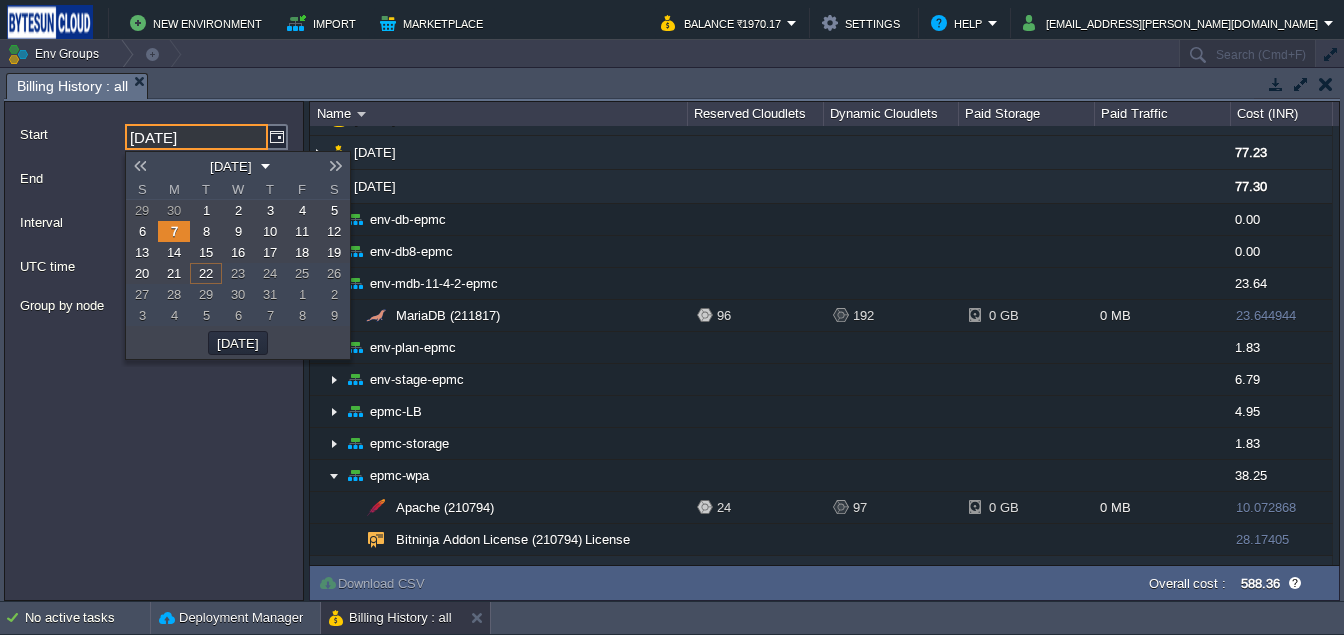 click on "8" at bounding box center [206, 231] 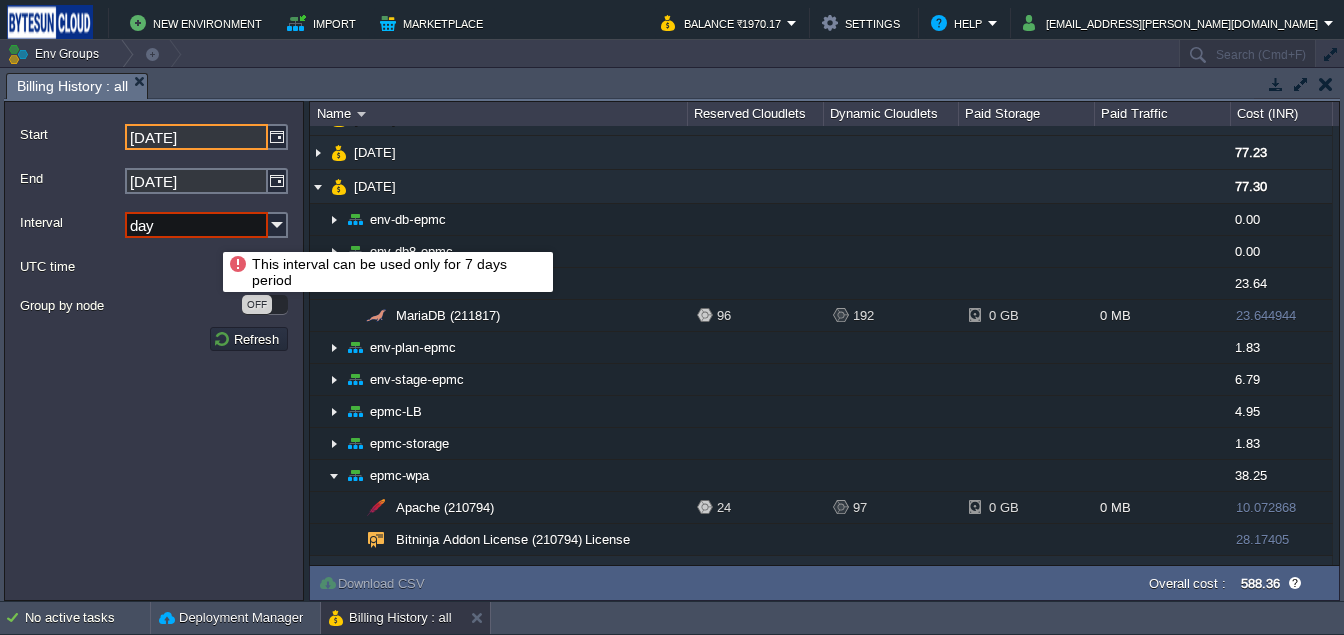 click on "day" at bounding box center [196, 225] 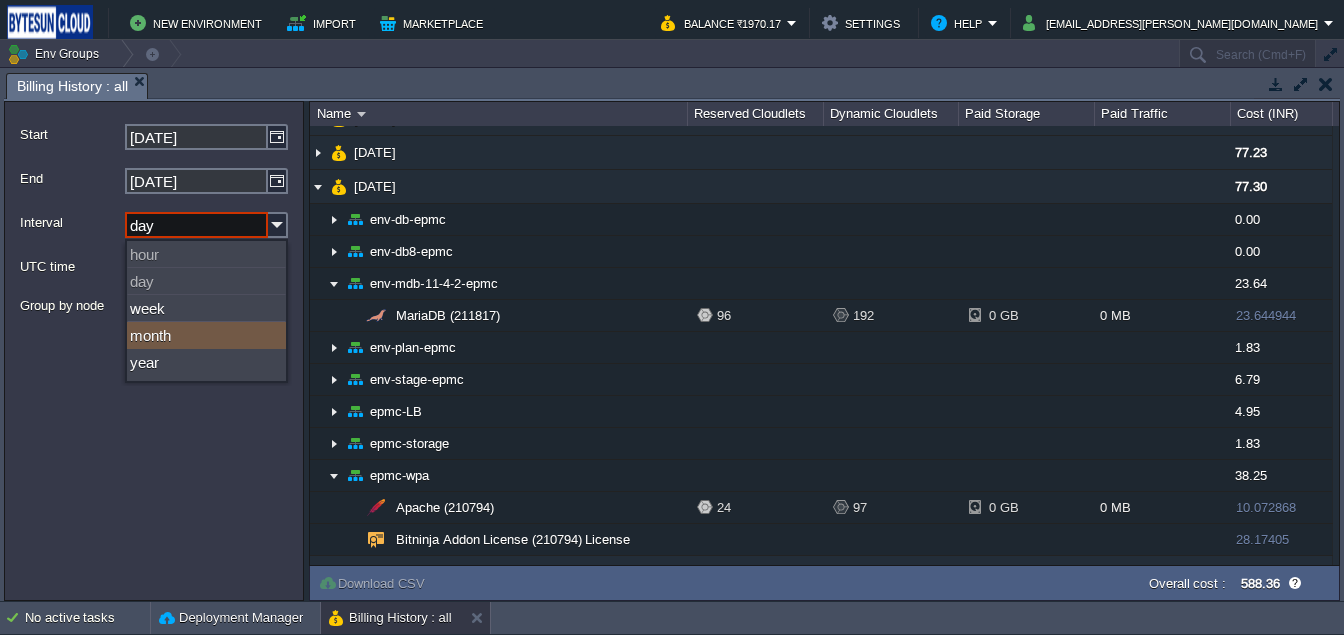 click on "Start [DATE] End [DATE] Interval day UTC time OFF Group by node OFF Refresh" at bounding box center [154, 351] 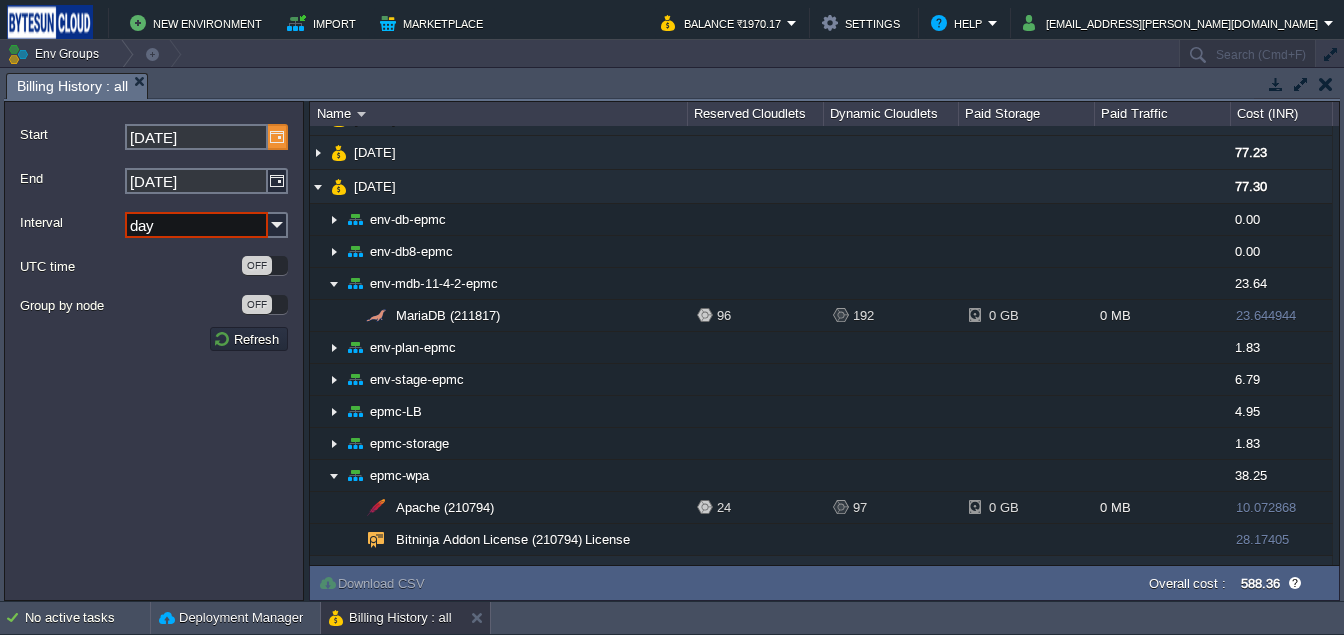 click at bounding box center [278, 137] 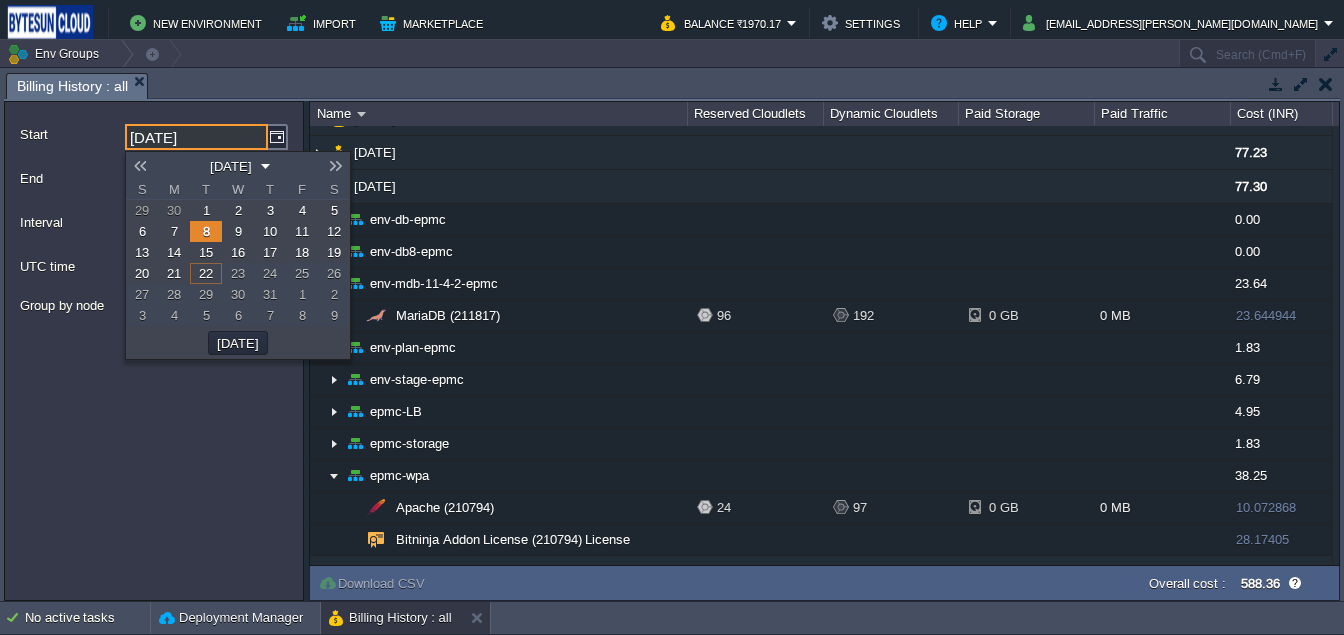 click on "1" at bounding box center (206, 210) 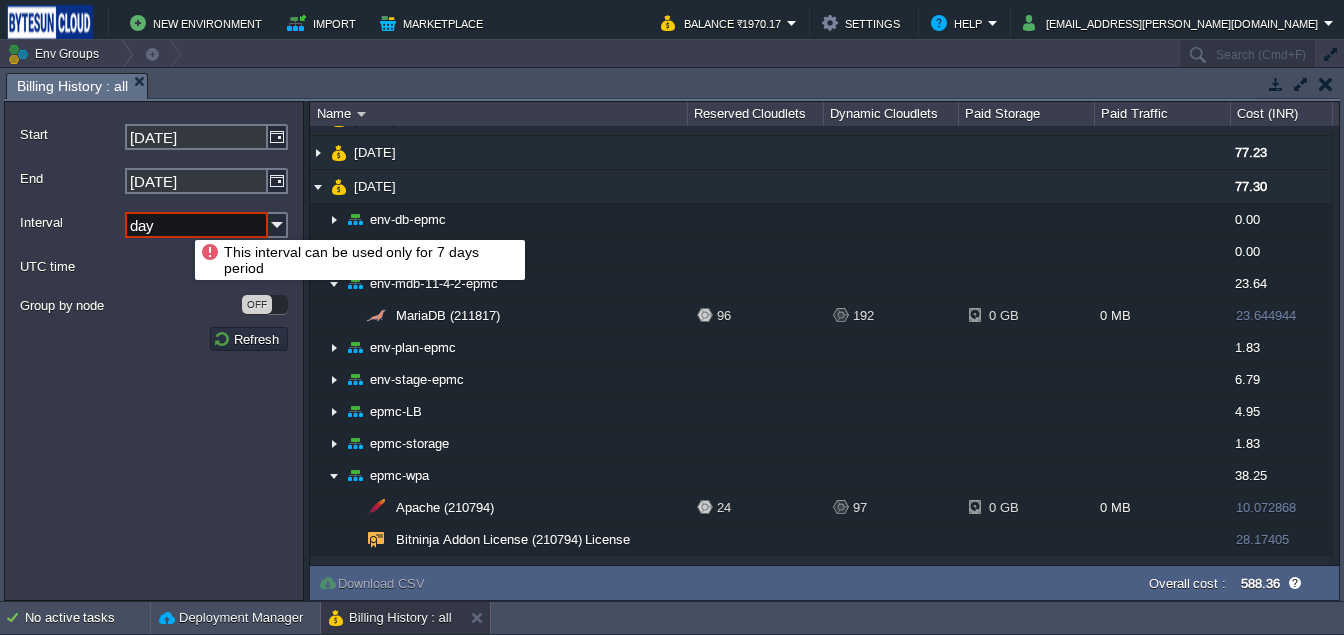 click on "day" at bounding box center [196, 225] 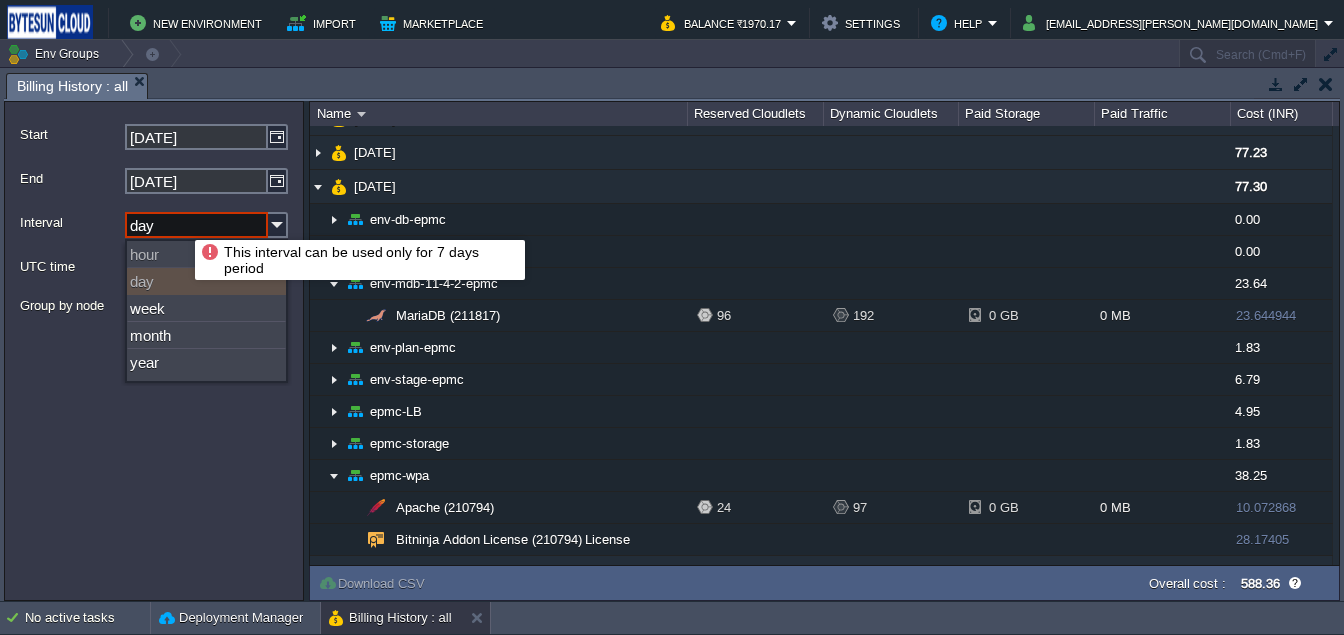 click on "day" at bounding box center (196, 225) 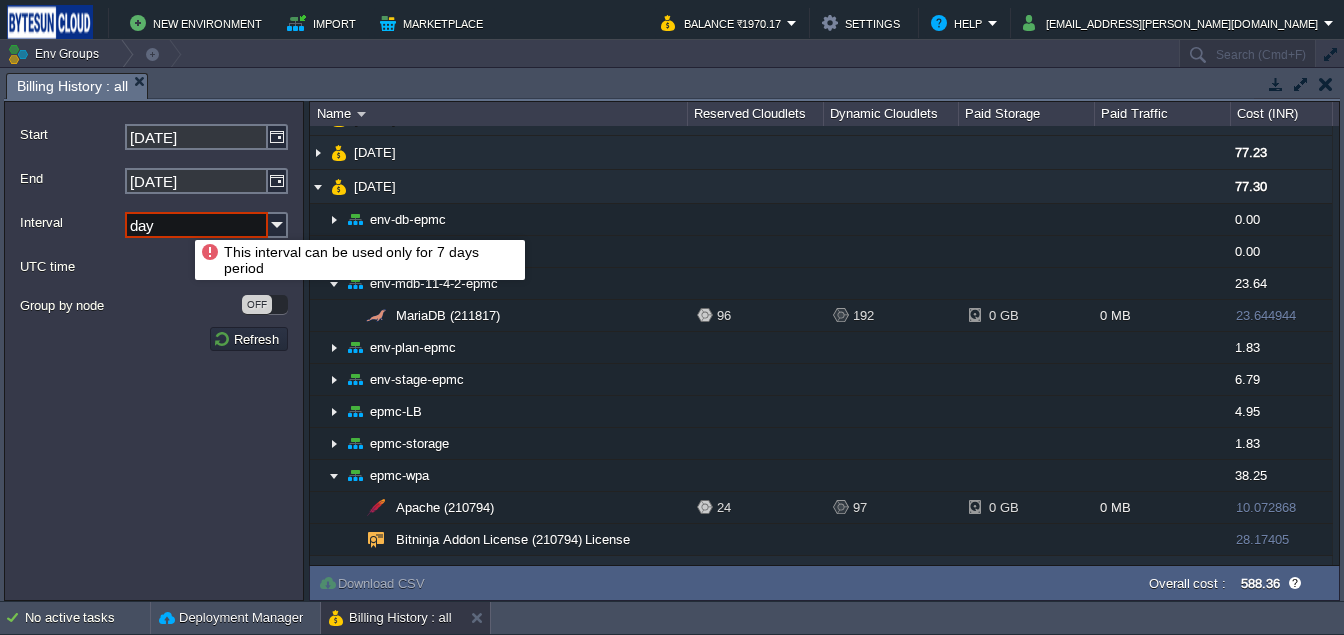 click on "day" at bounding box center [196, 225] 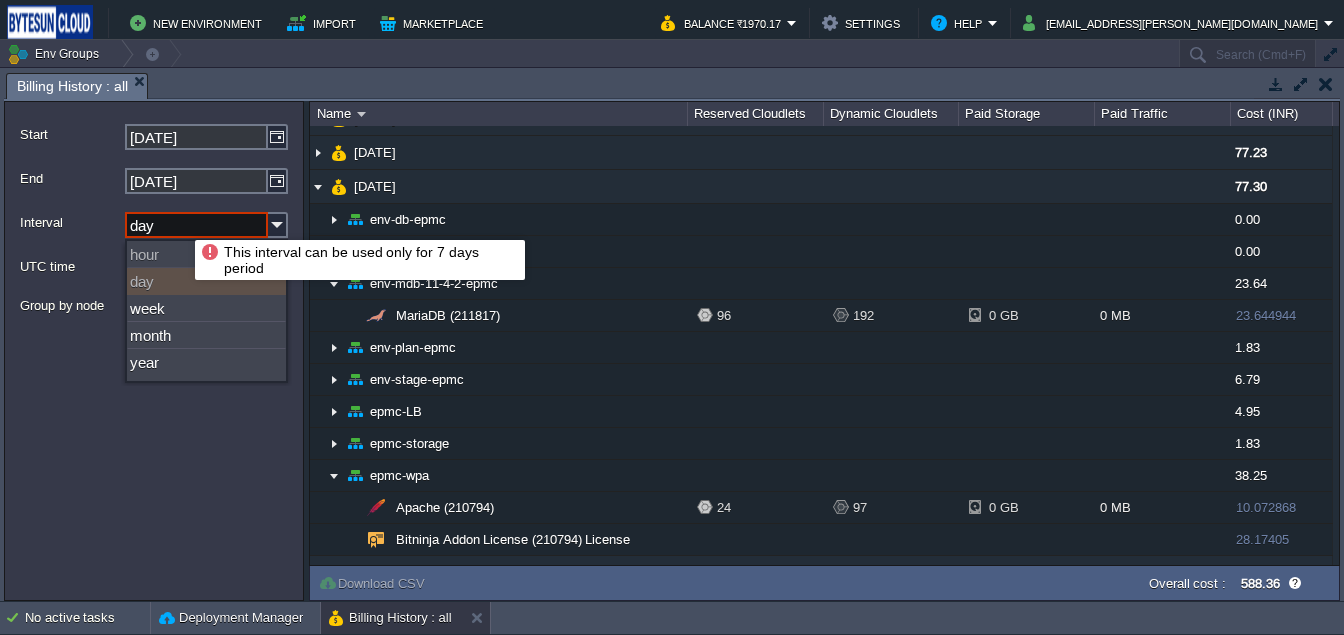 click on "day" at bounding box center (196, 225) 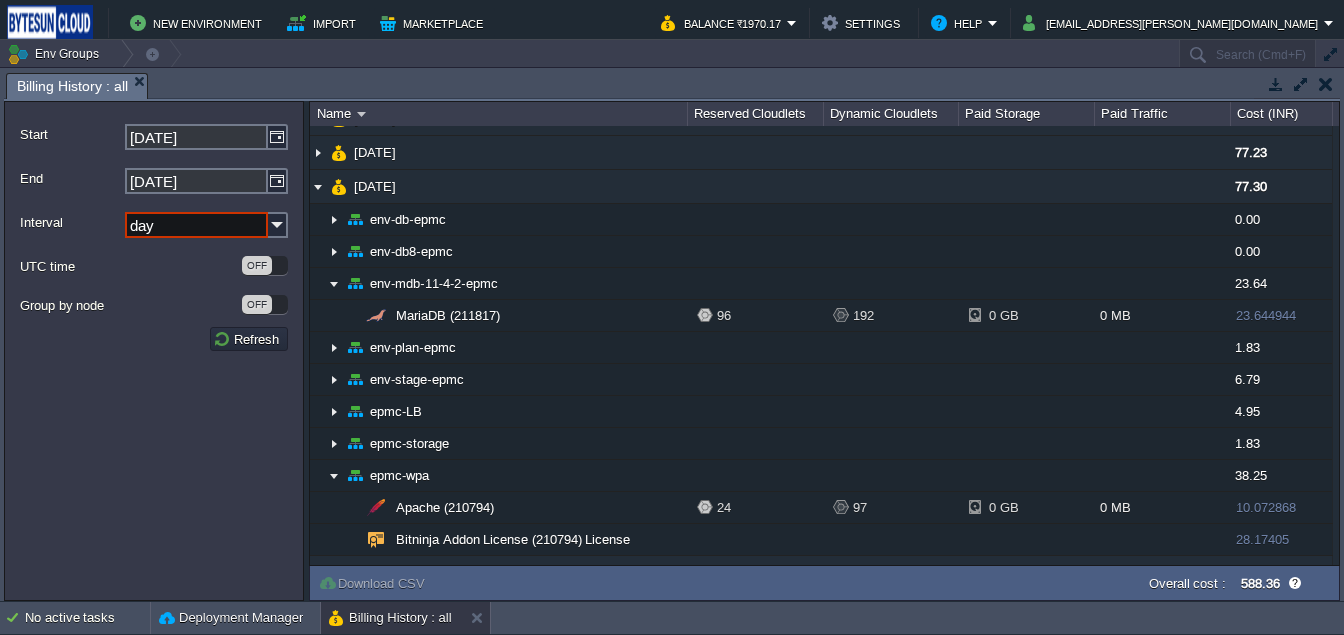 click on "Group by node" at bounding box center [130, 305] 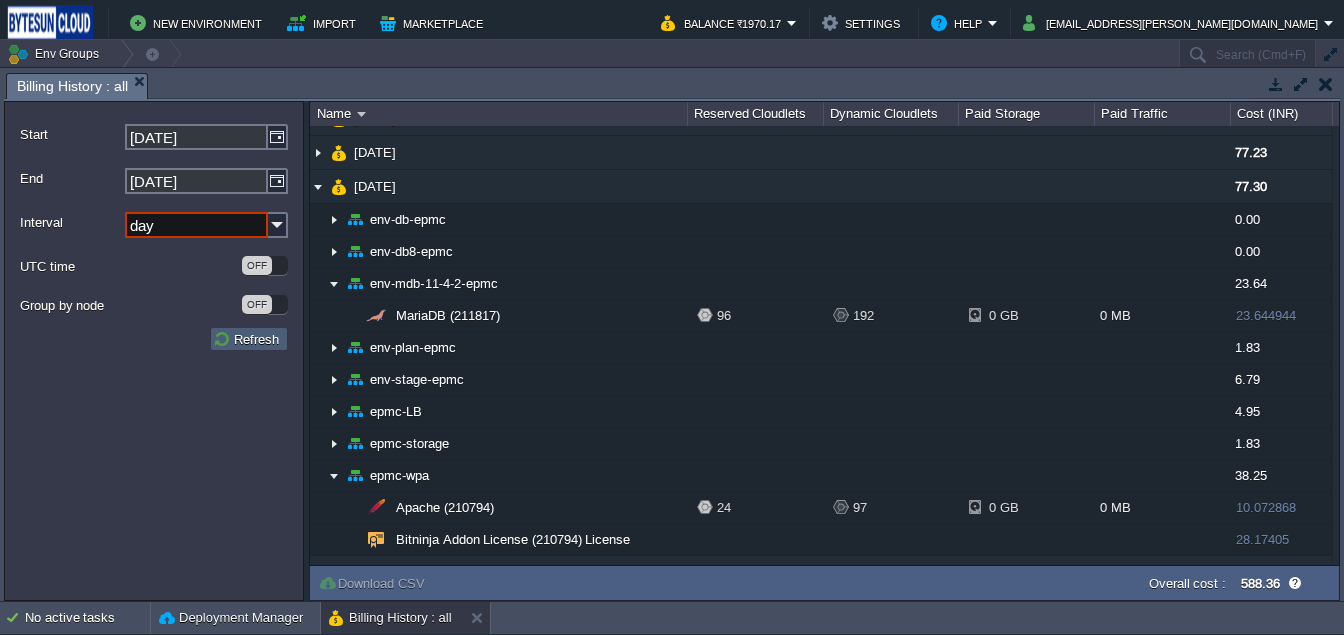 click on "Refresh" at bounding box center [249, 339] 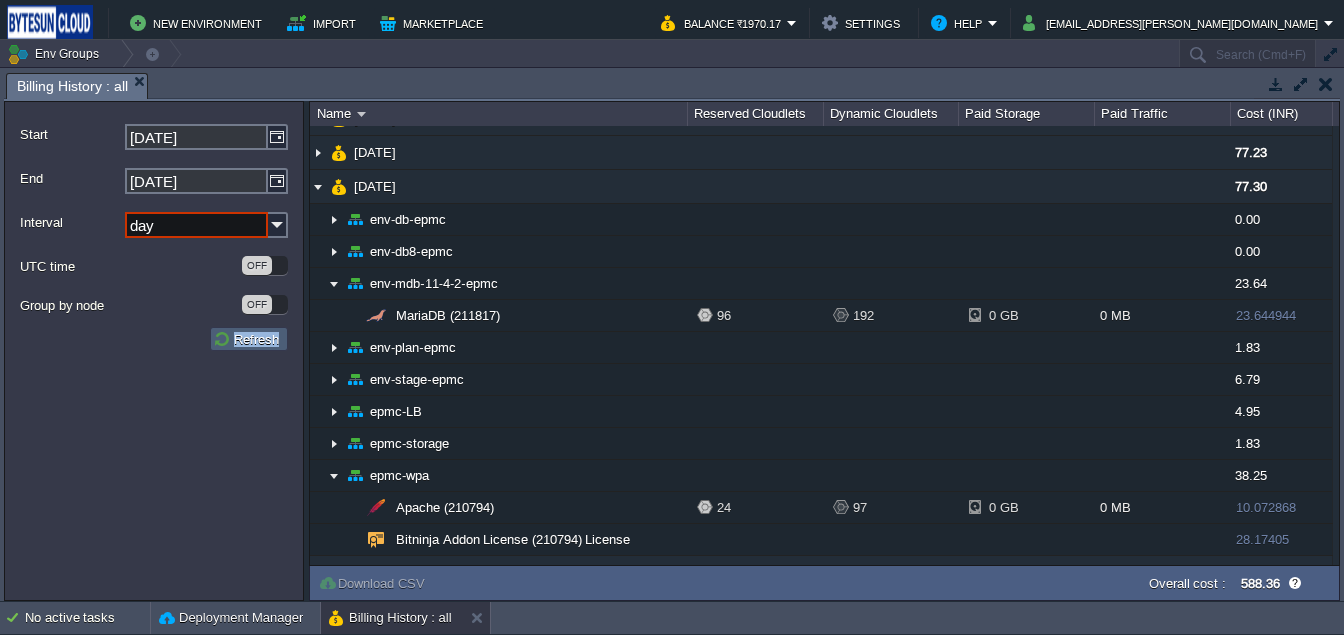 click on "Refresh" at bounding box center (249, 339) 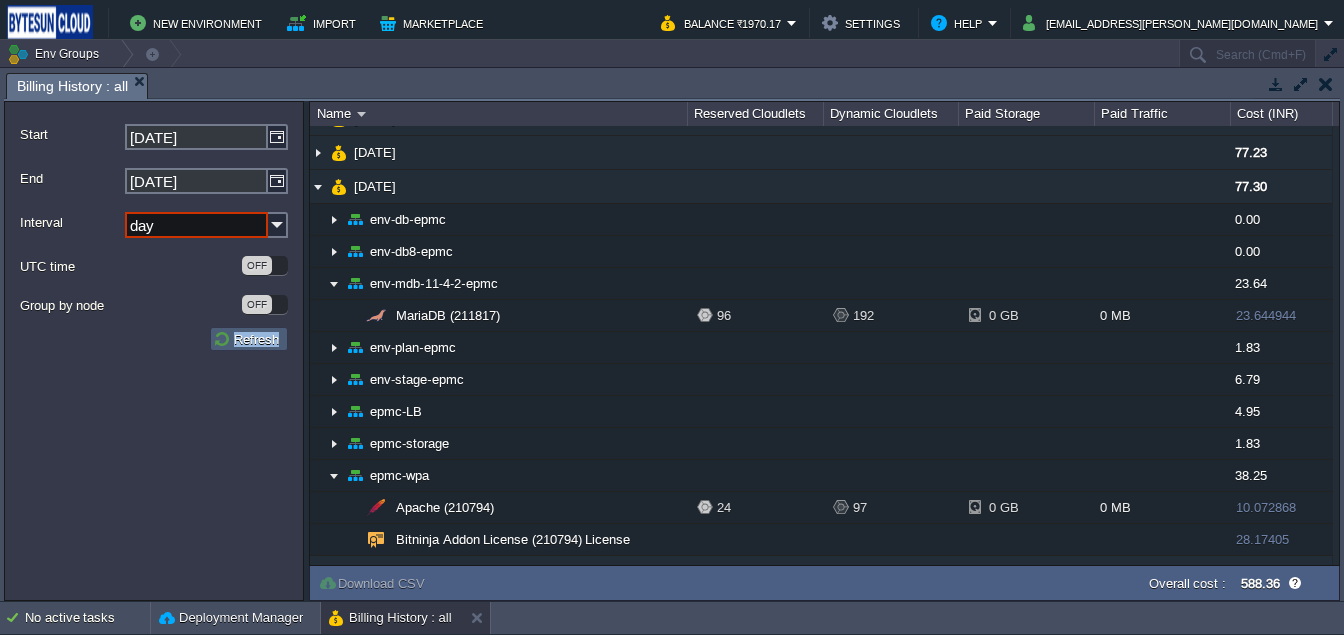 click on "Refresh" at bounding box center [249, 339] 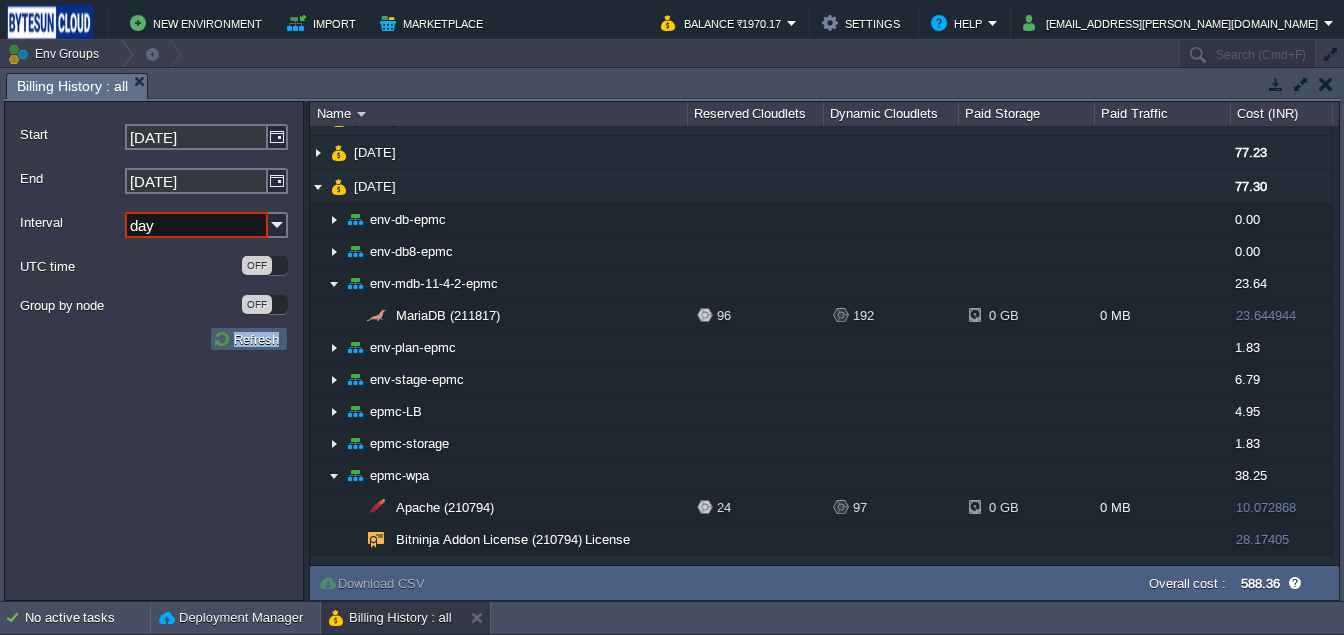click on "Refresh" at bounding box center (249, 339) 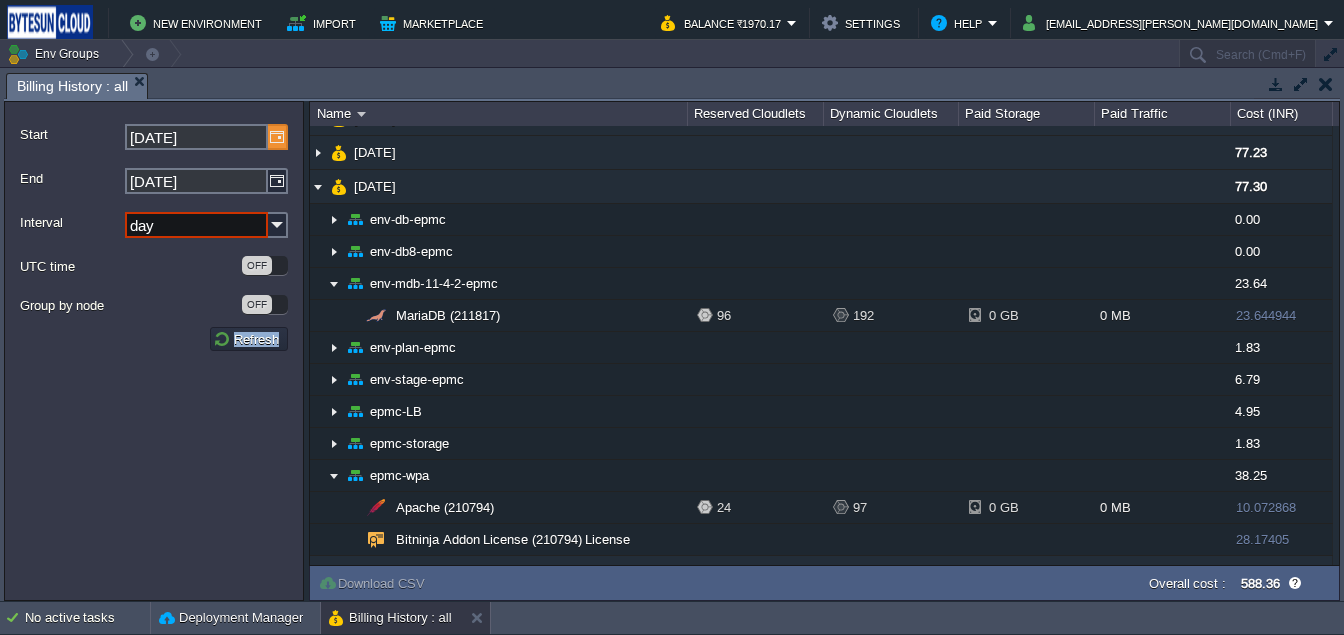 click at bounding box center [278, 137] 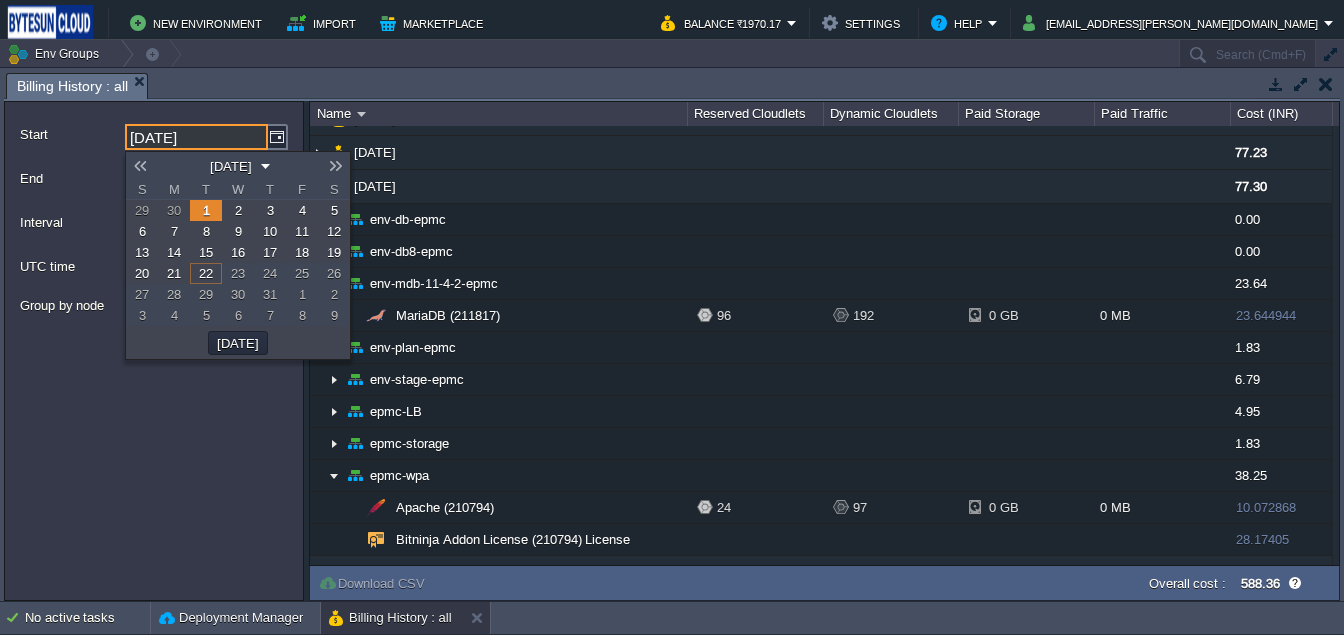 click on "15" at bounding box center (206, 252) 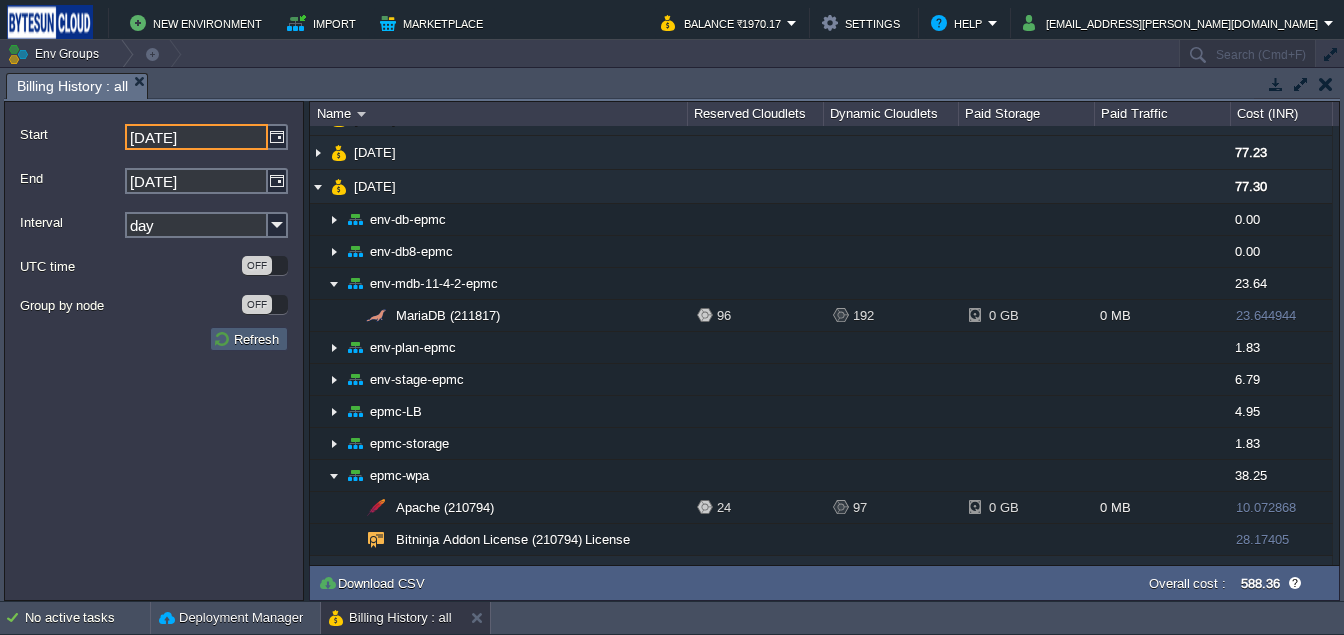 click on "Refresh" at bounding box center [249, 339] 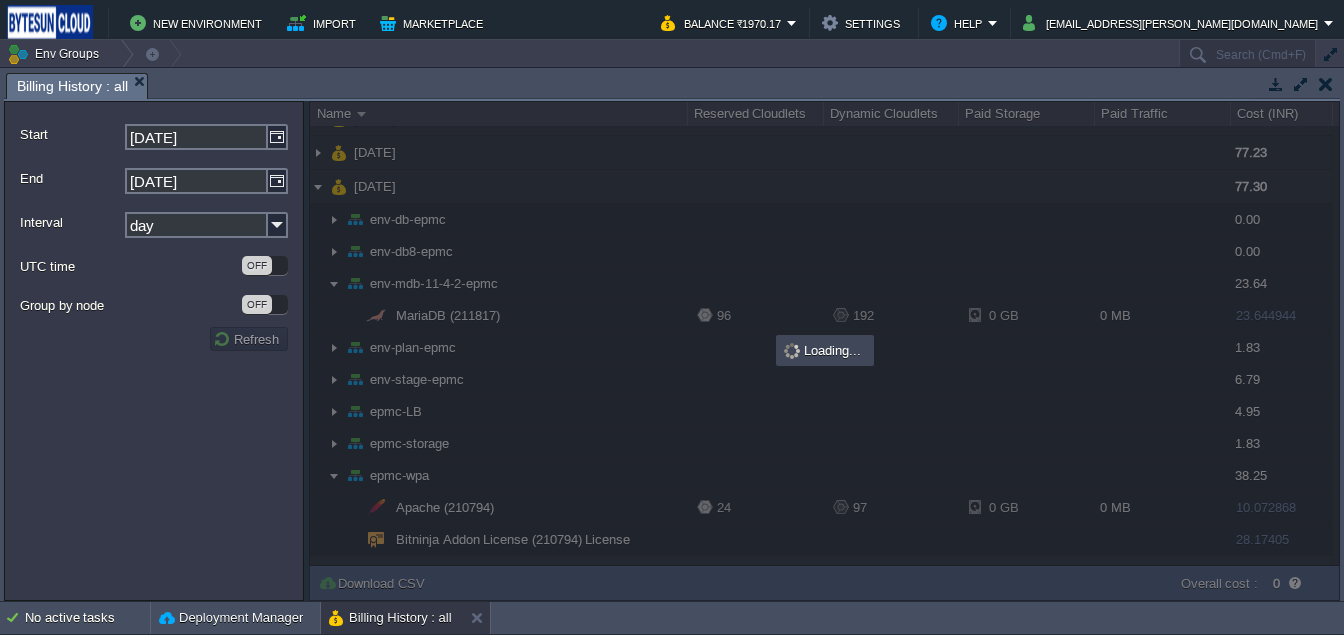 scroll, scrollTop: 0, scrollLeft: 0, axis: both 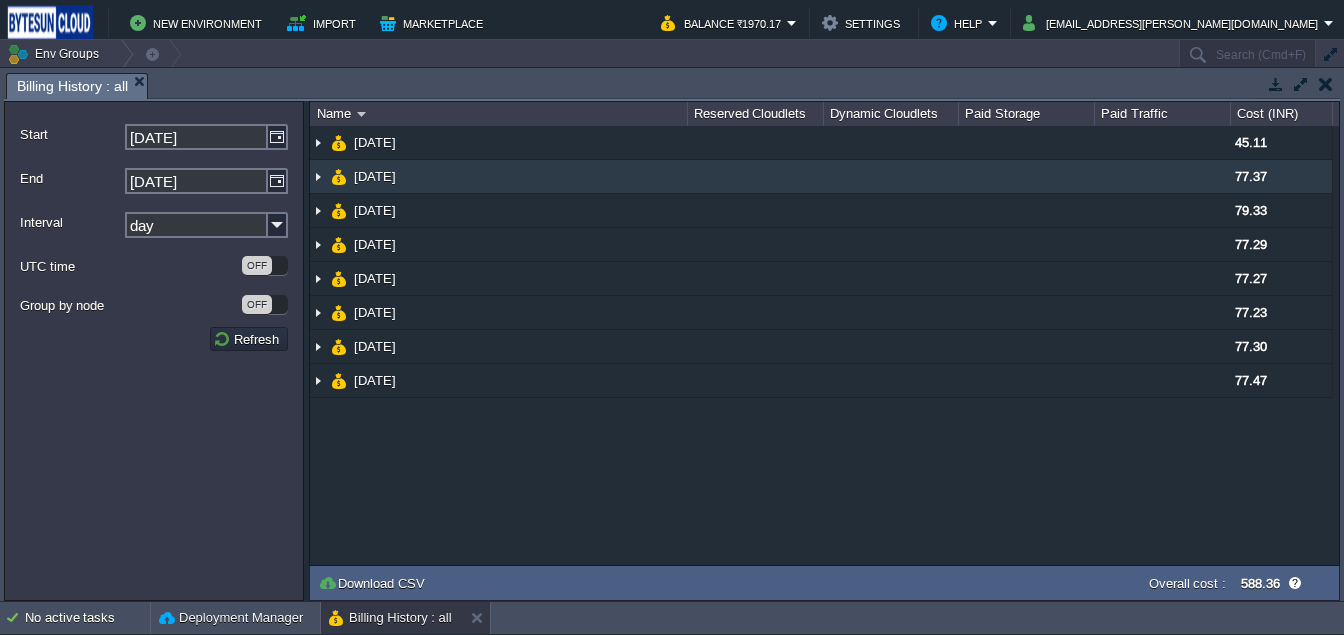 click at bounding box center (318, 176) 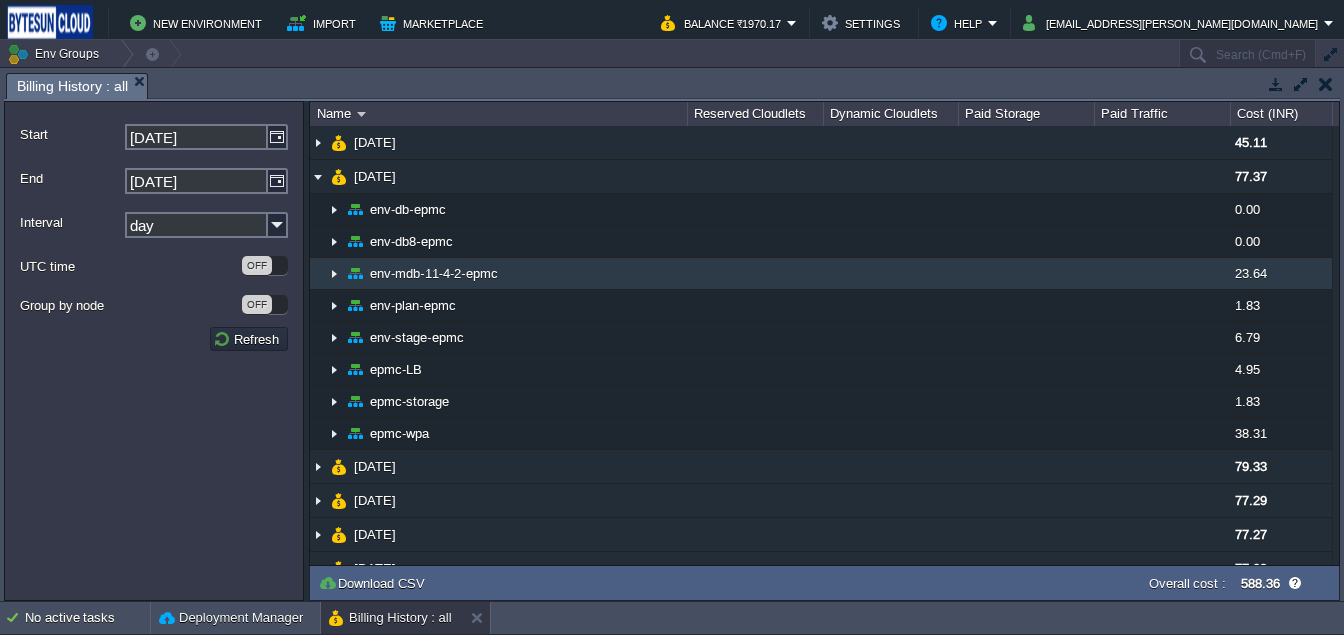 click on "env-mdb-11-4-2-epmc" at bounding box center (498, 274) 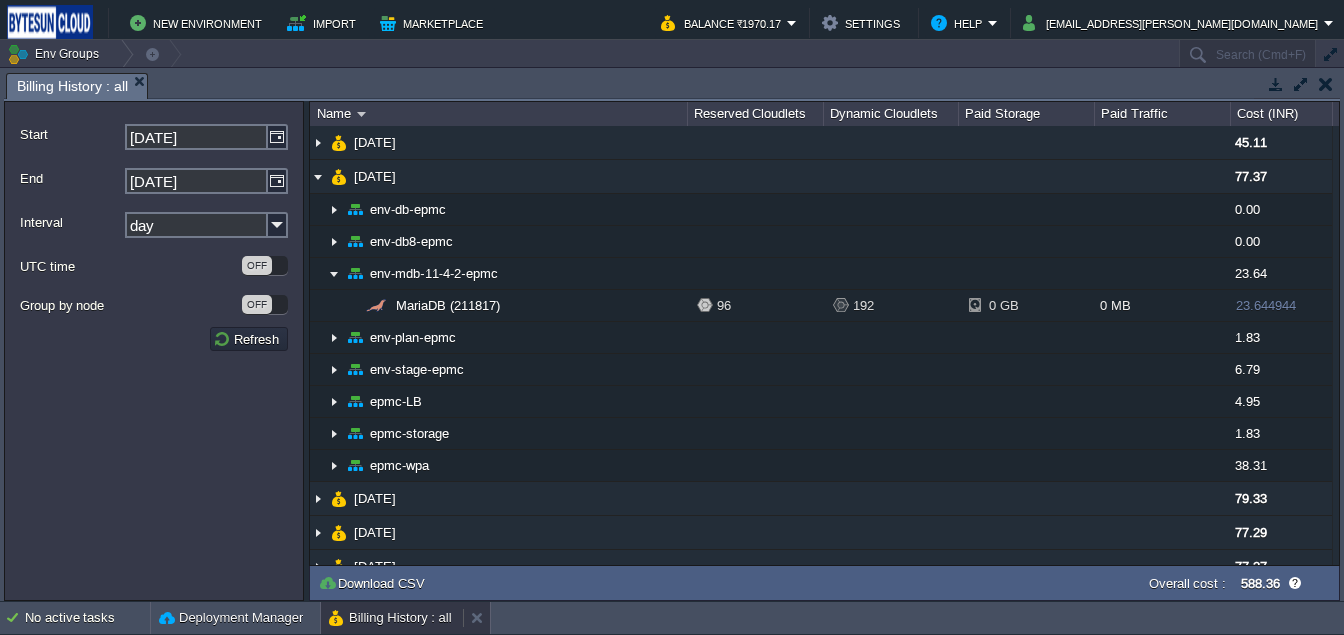 click on "Billing History : all" at bounding box center [390, 618] 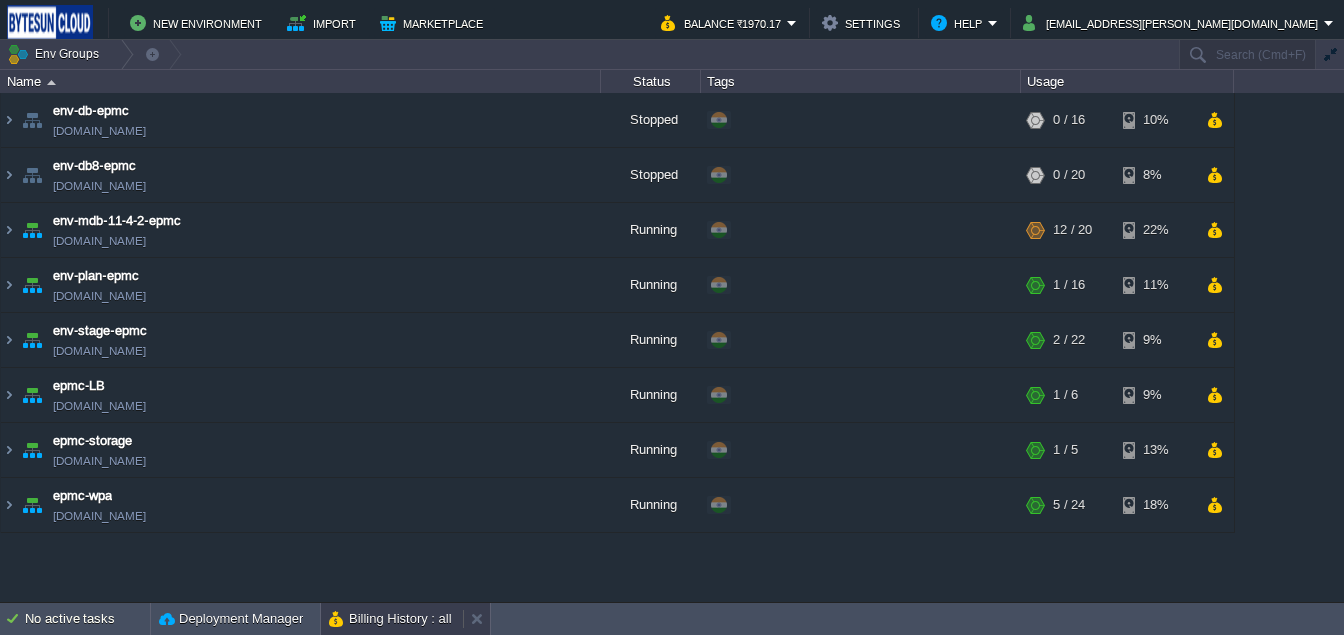 click on "Billing History : all" at bounding box center [390, 619] 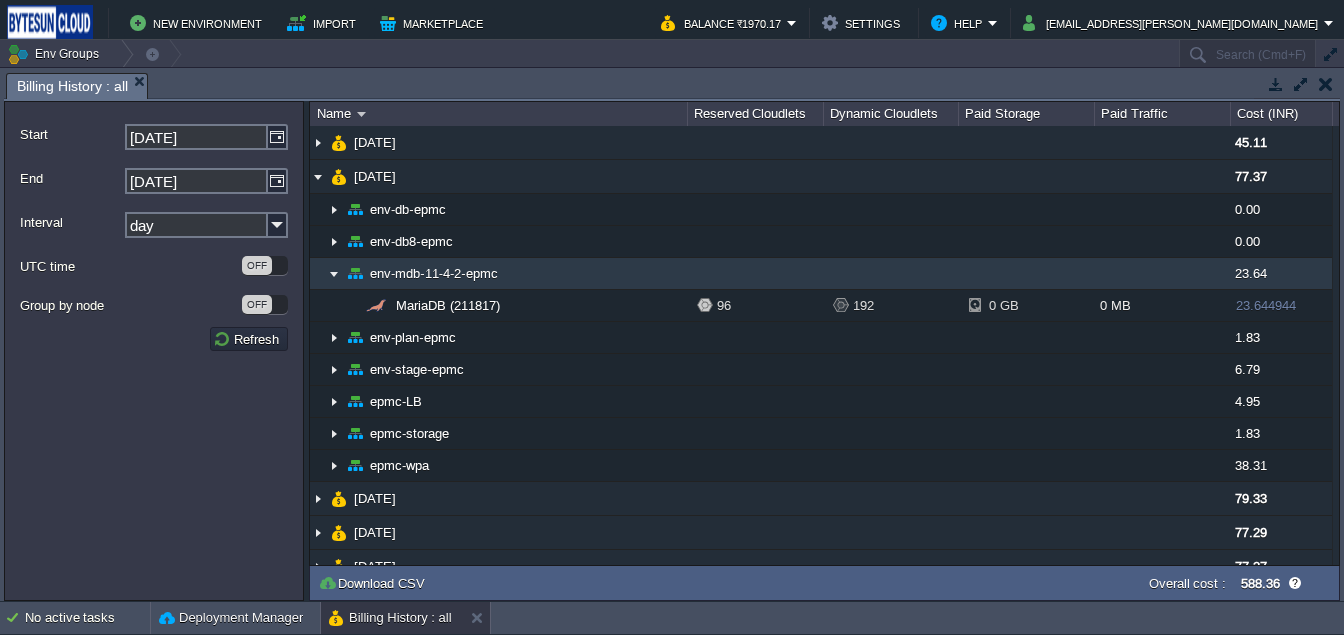 click at bounding box center (334, 273) 